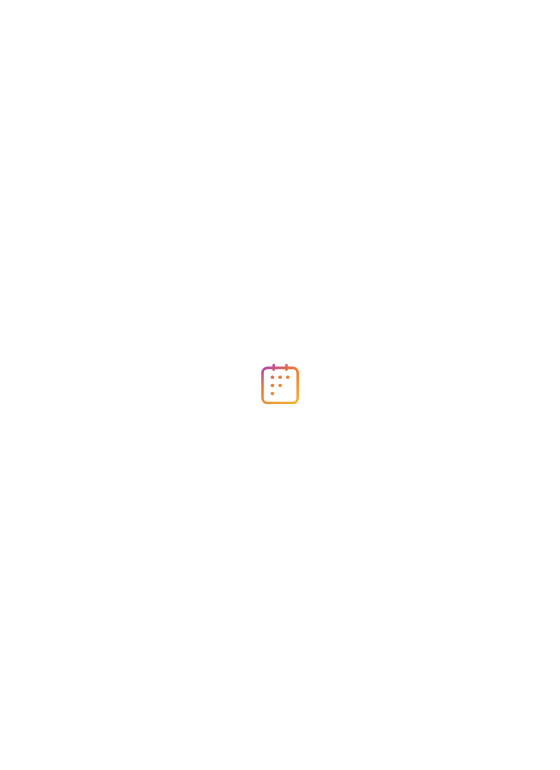 scroll, scrollTop: 0, scrollLeft: 0, axis: both 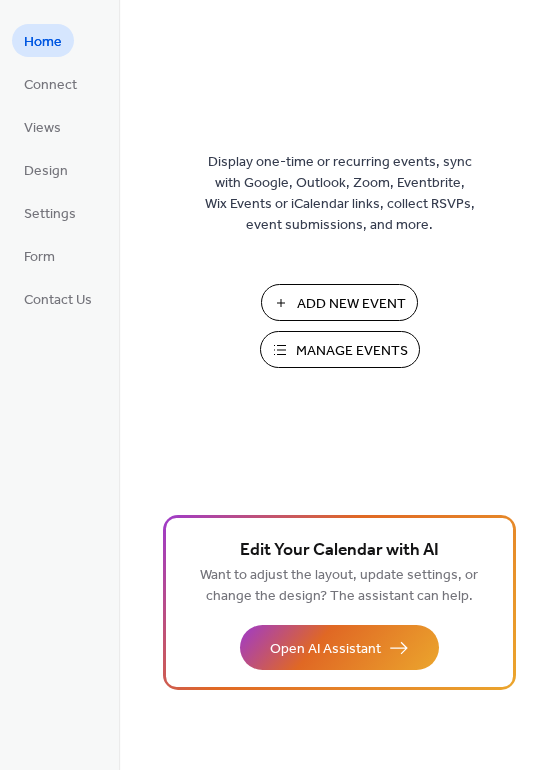 click on "Add New Event" at bounding box center (351, 304) 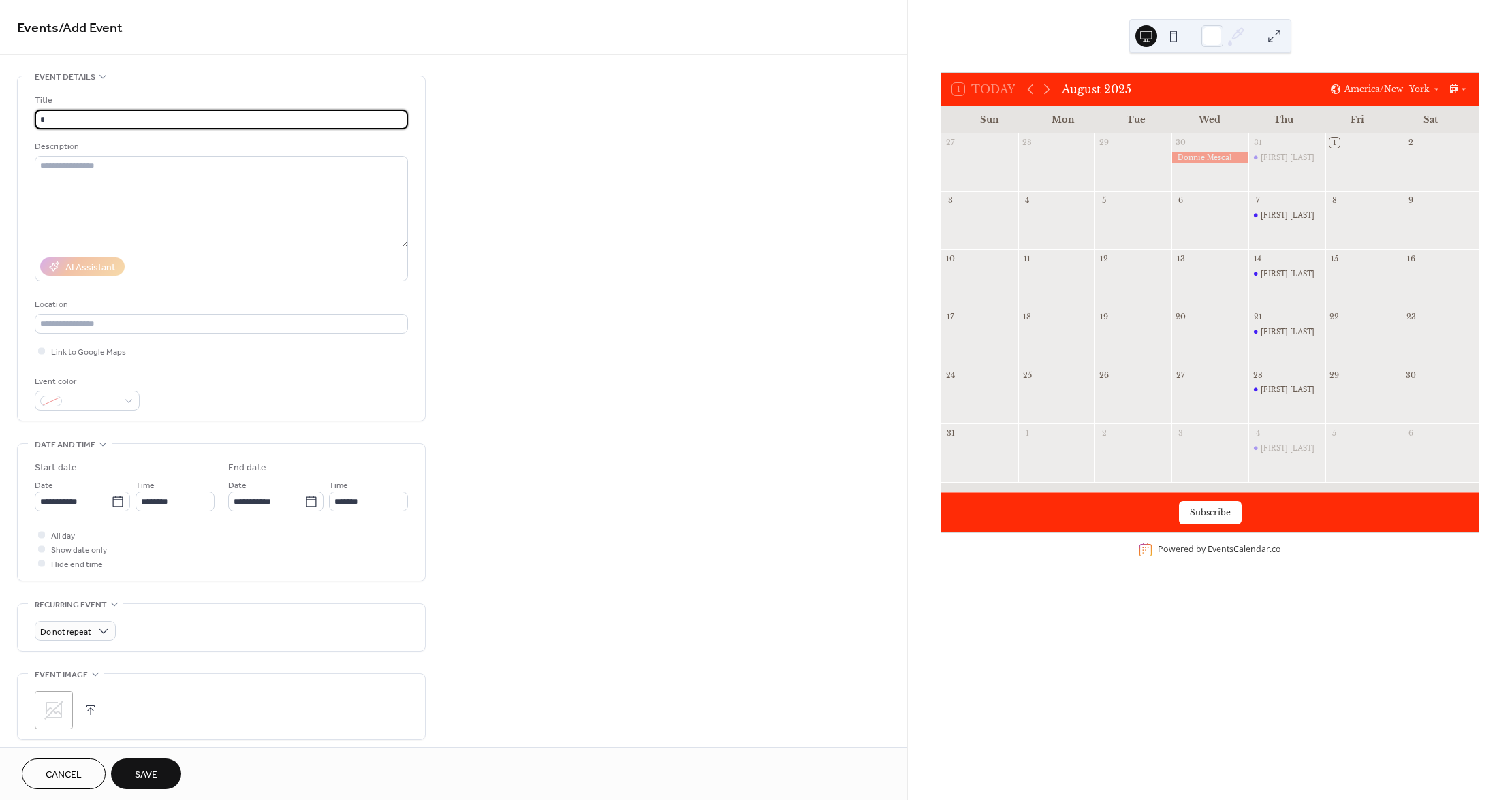 click on "*" at bounding box center [221, 119] 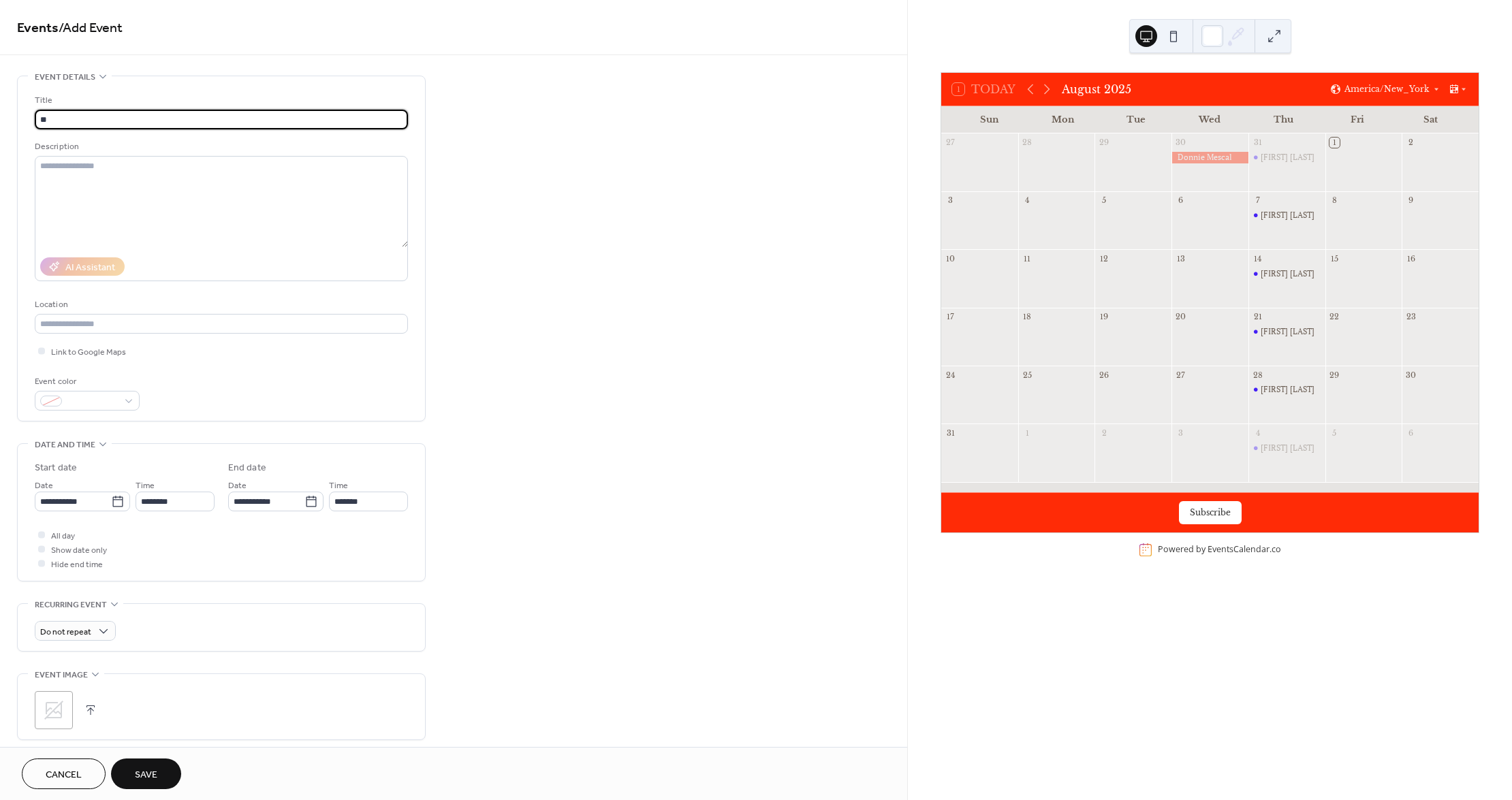 scroll, scrollTop: 0, scrollLeft: 0, axis: both 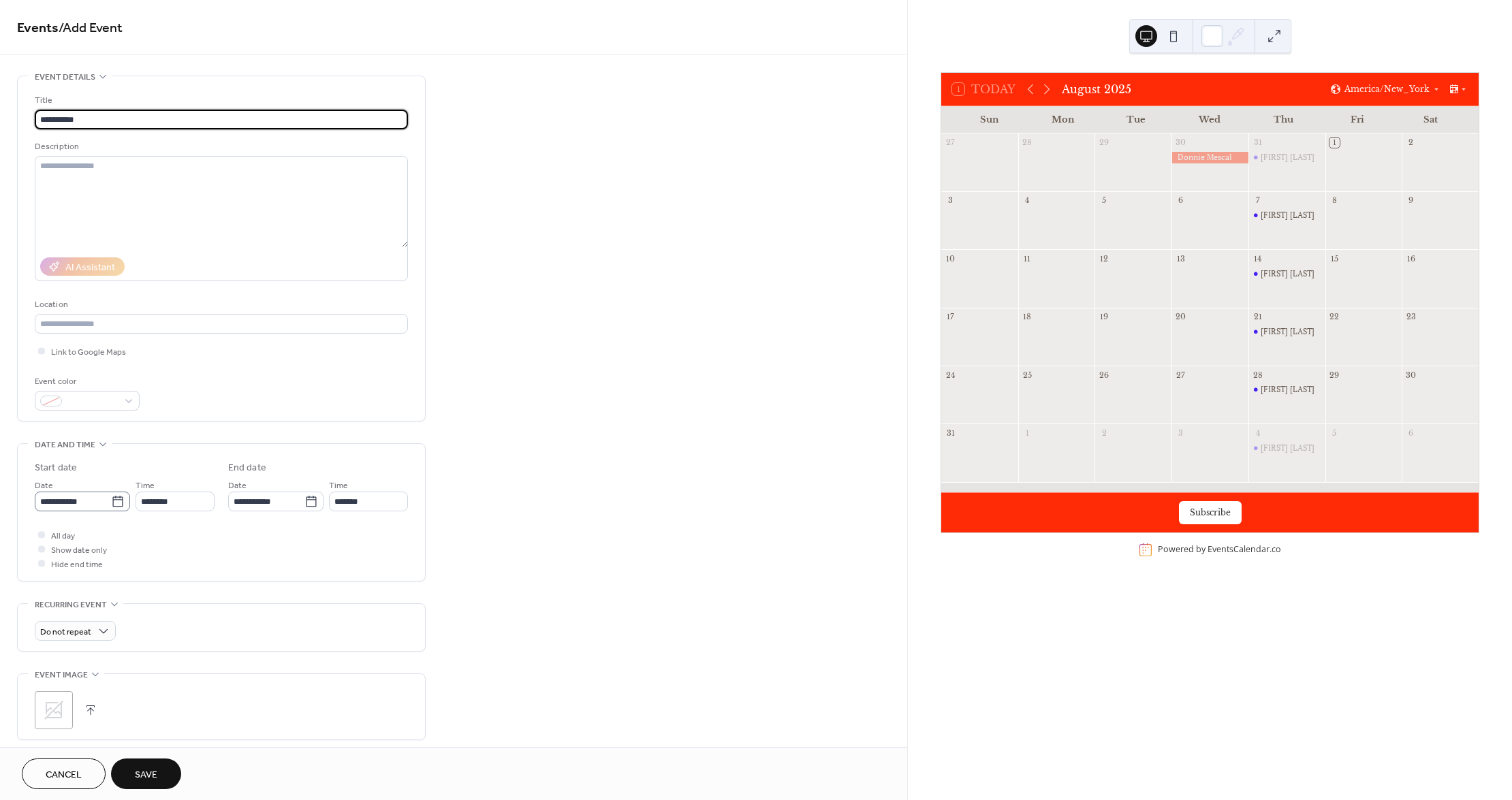 type on "**********" 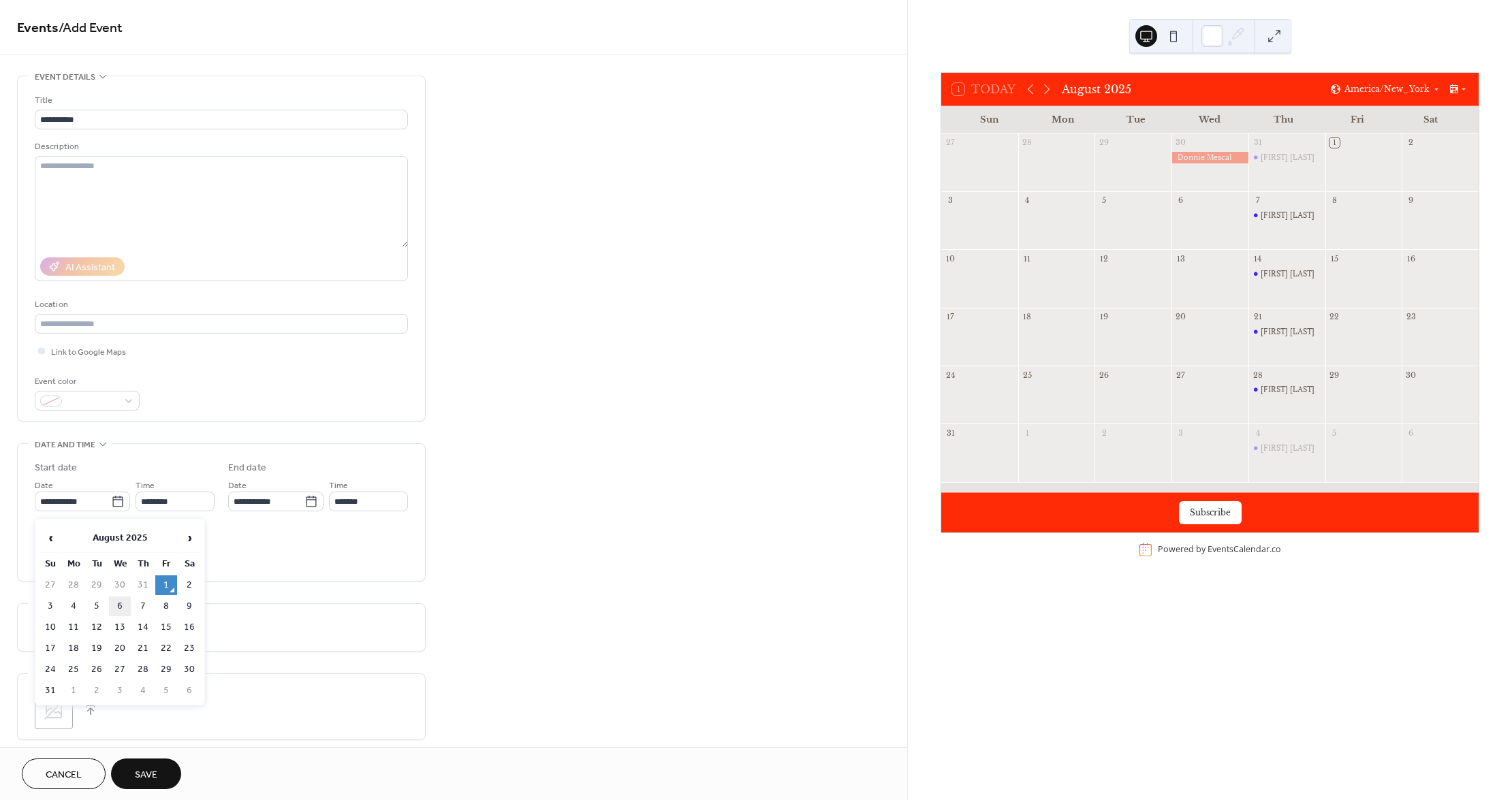 click on "6" at bounding box center [120, 606] 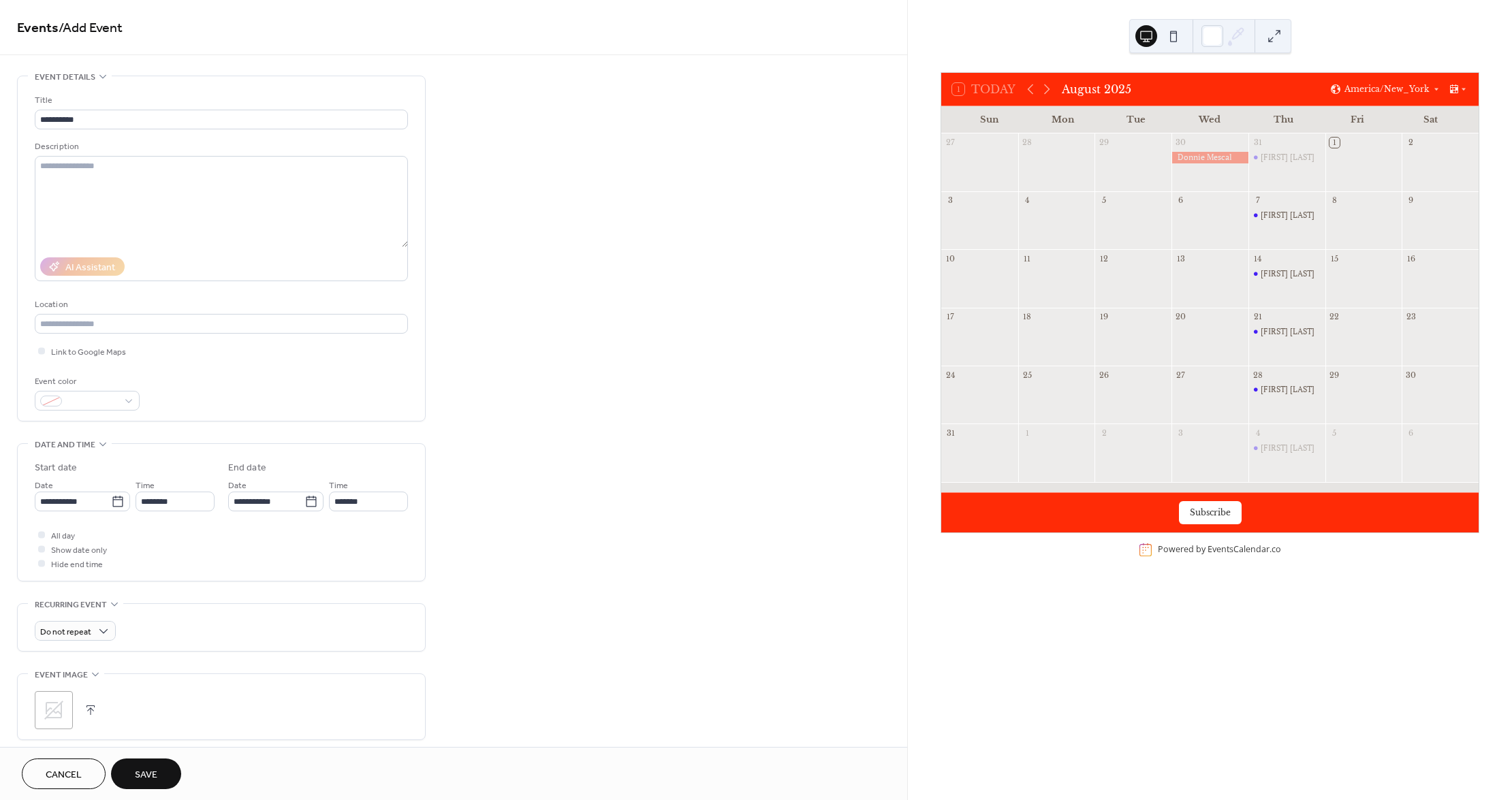 type on "**********" 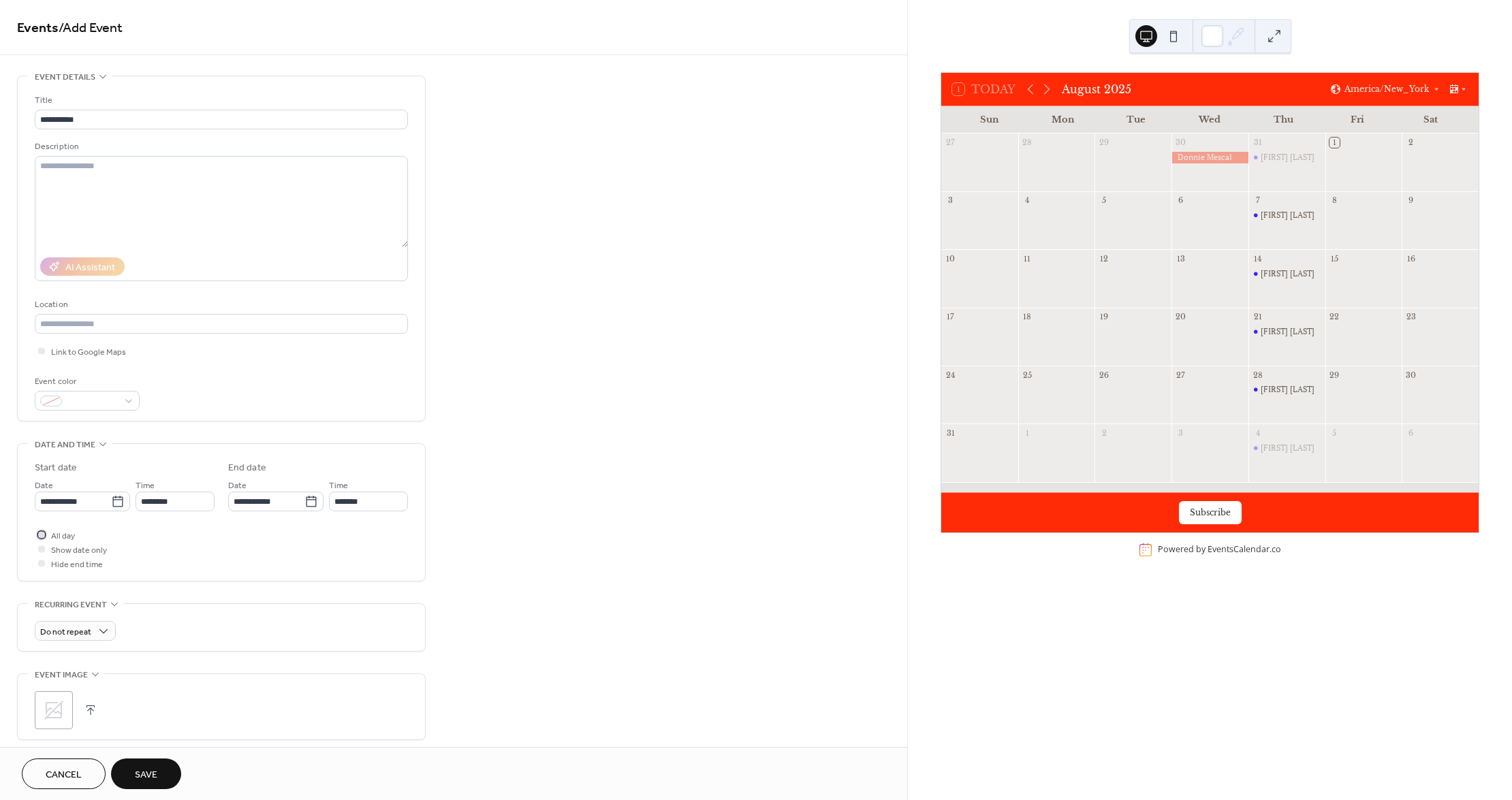click at bounding box center (42, 534) 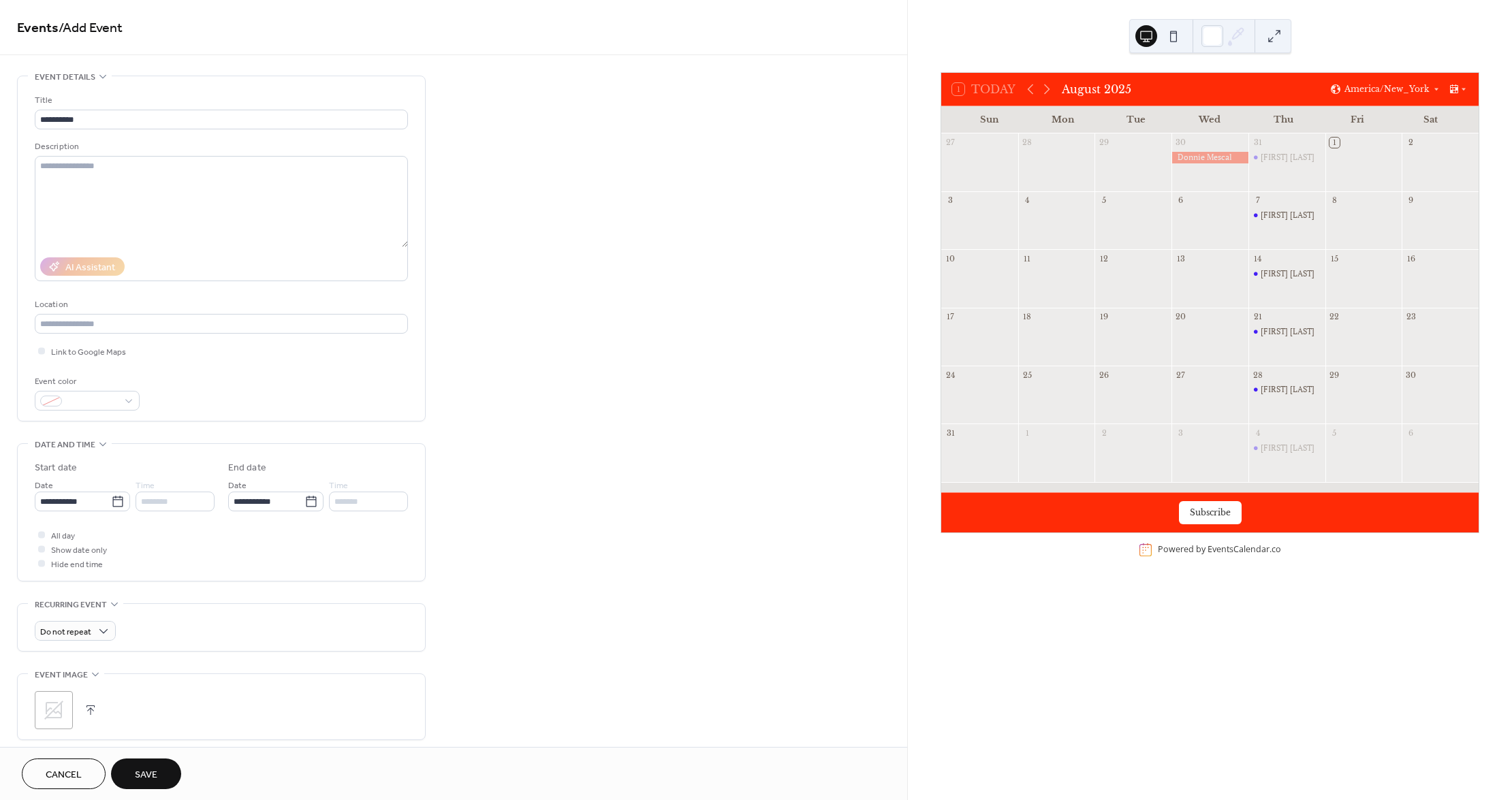 click on "Save" at bounding box center [146, 775] 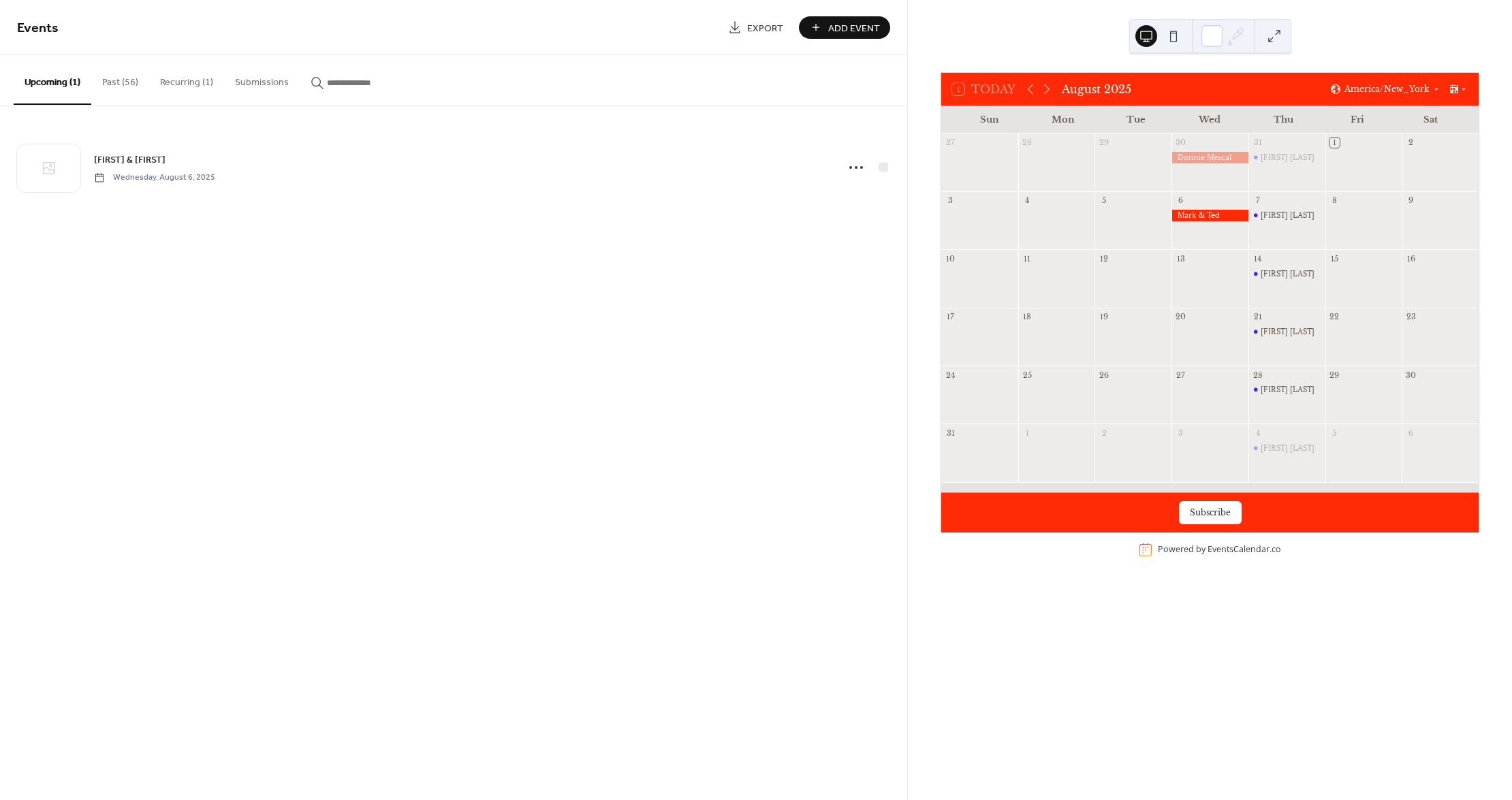 click on "Add Event" at bounding box center (854, 28) 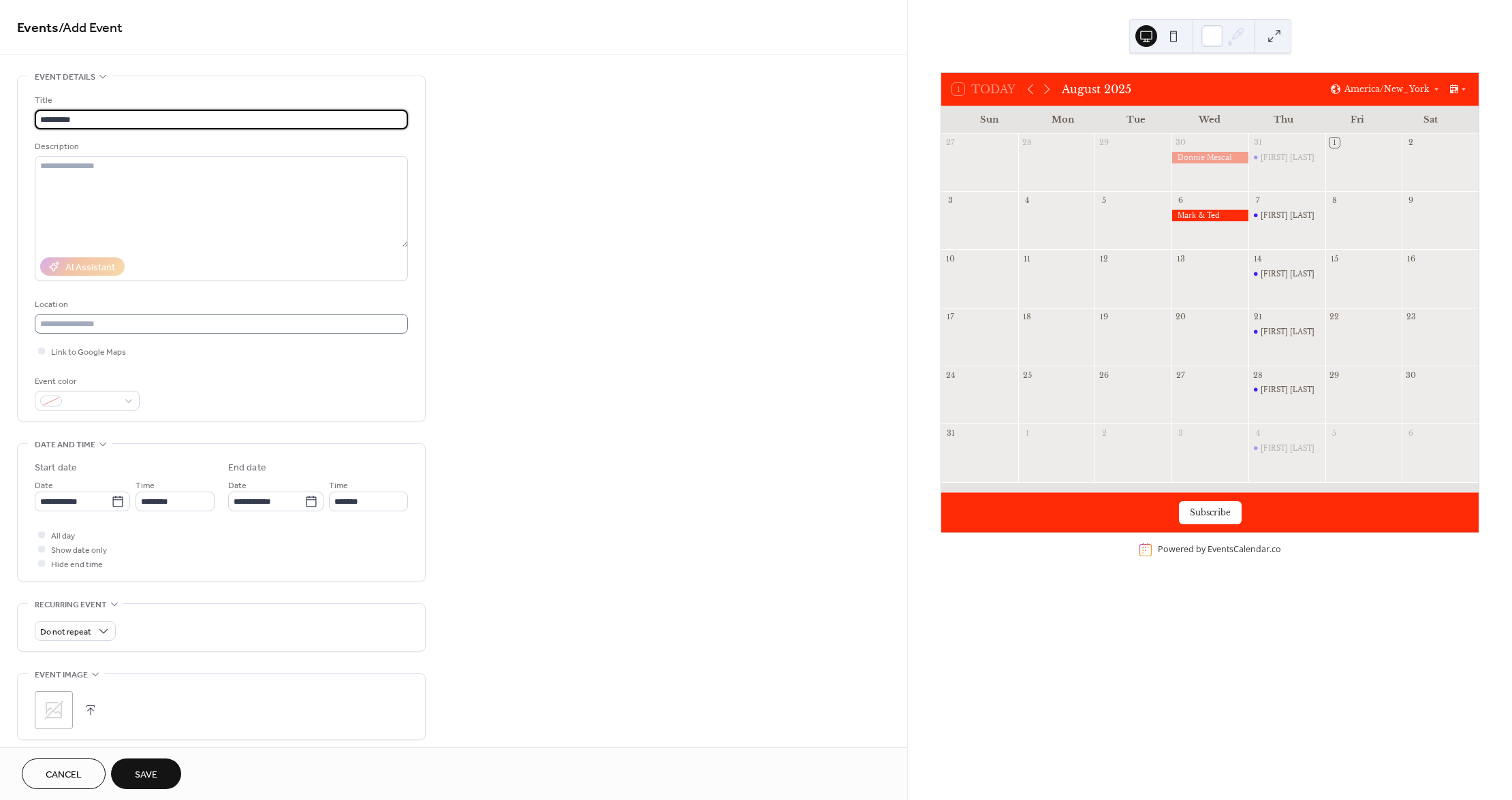 type on "*********" 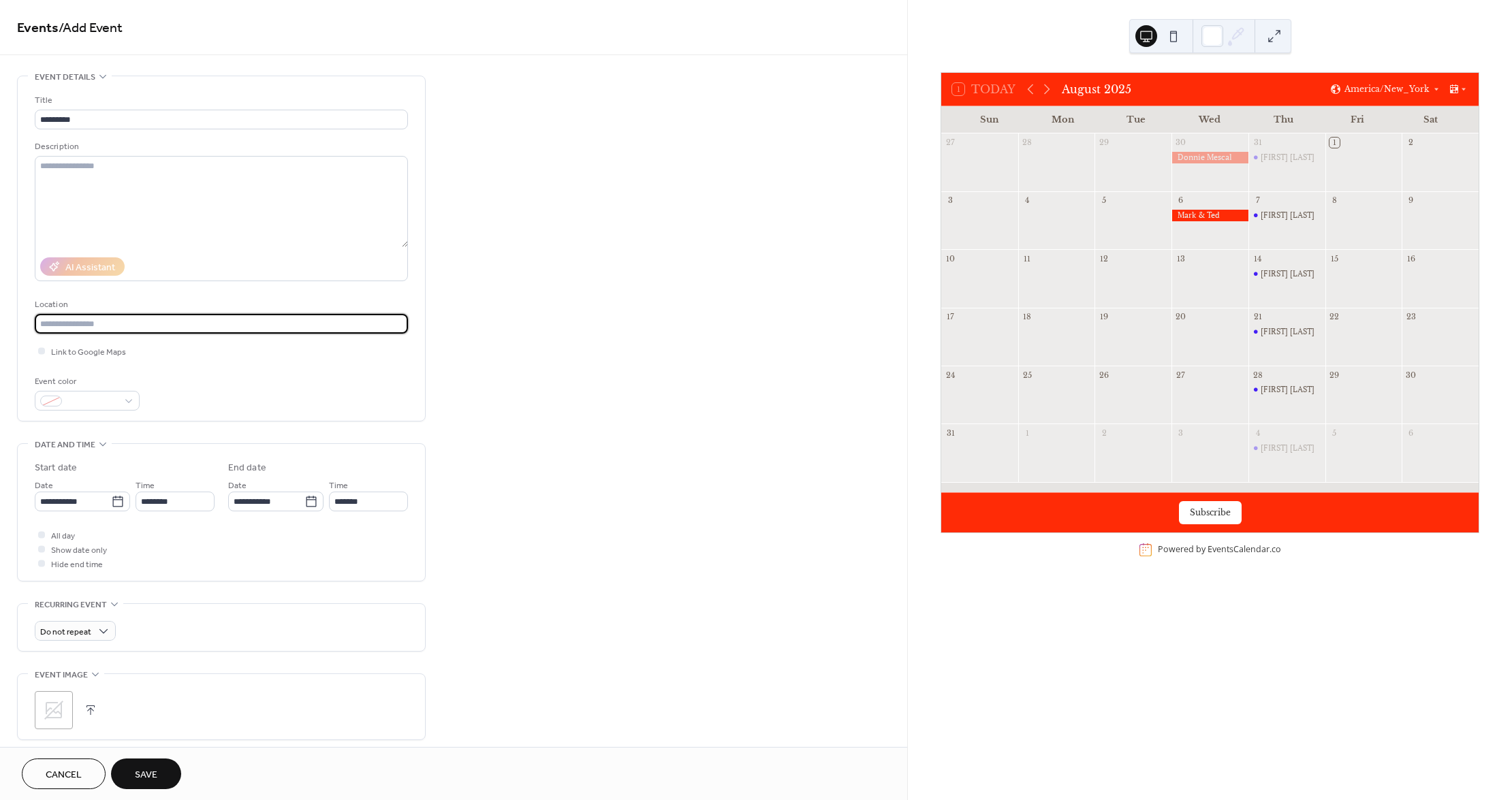 click at bounding box center [221, 323] 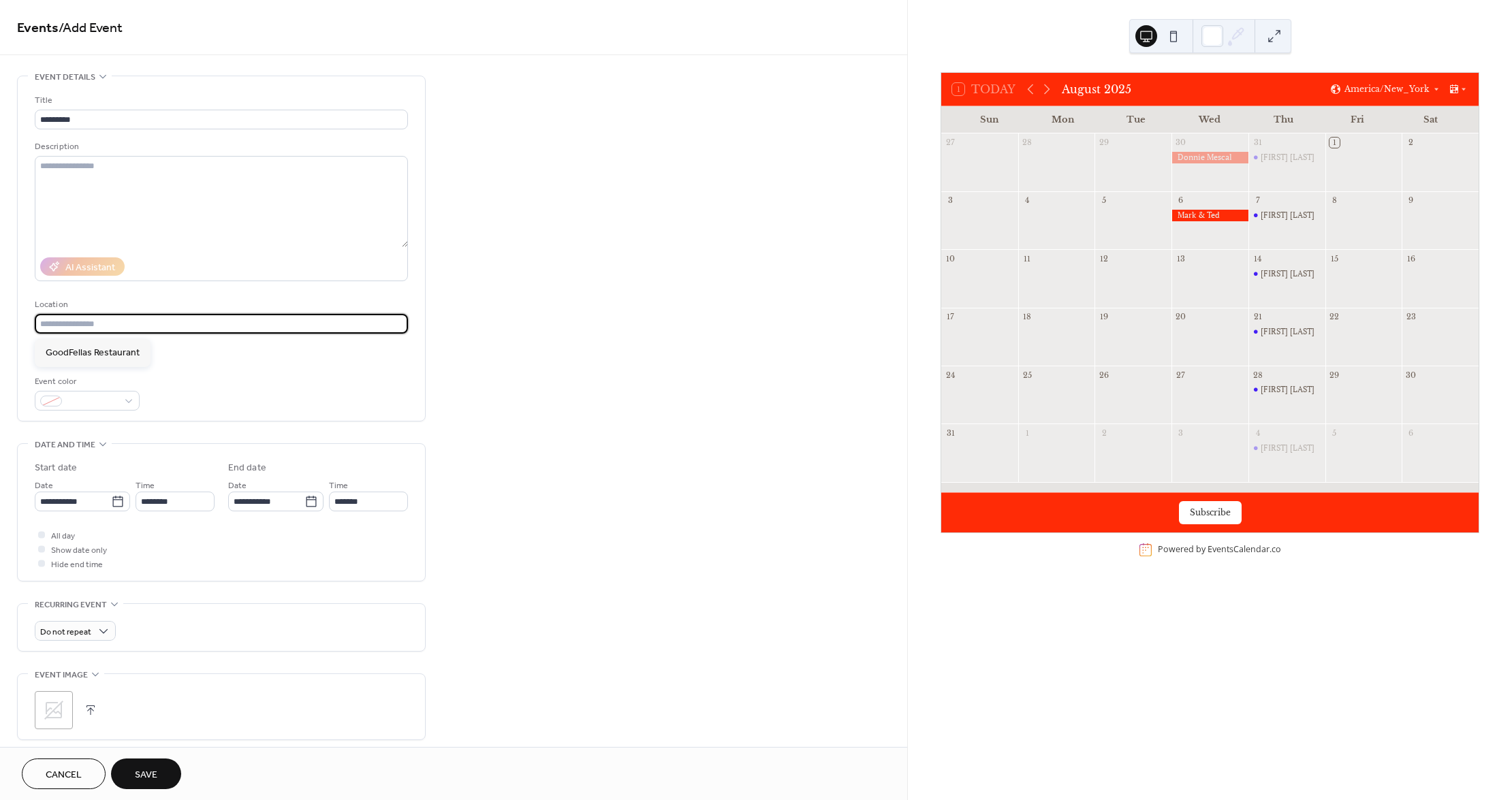 click at bounding box center (221, 323) 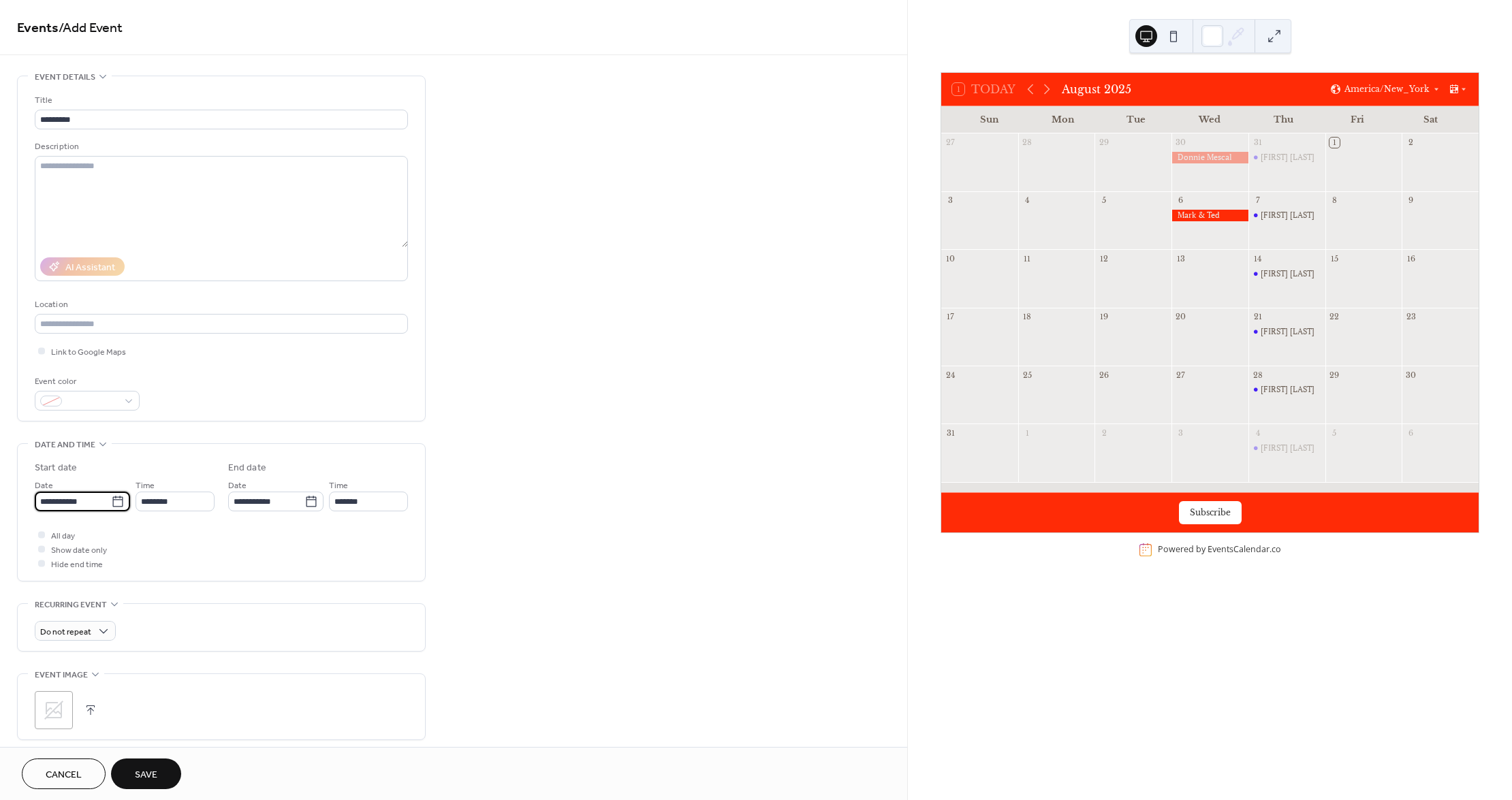 click on "**********" at bounding box center (73, 501) 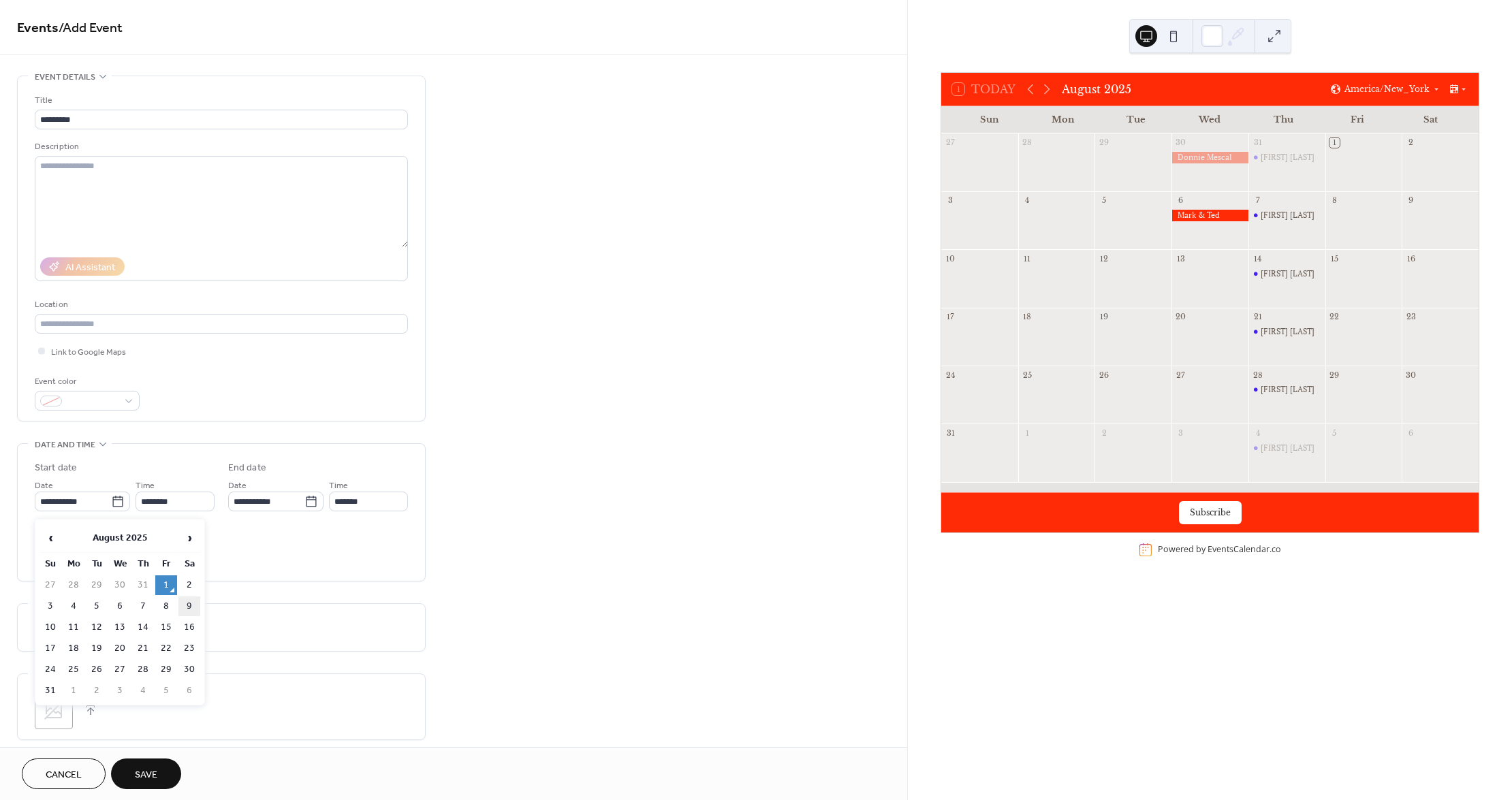 click on "9" at bounding box center (189, 606) 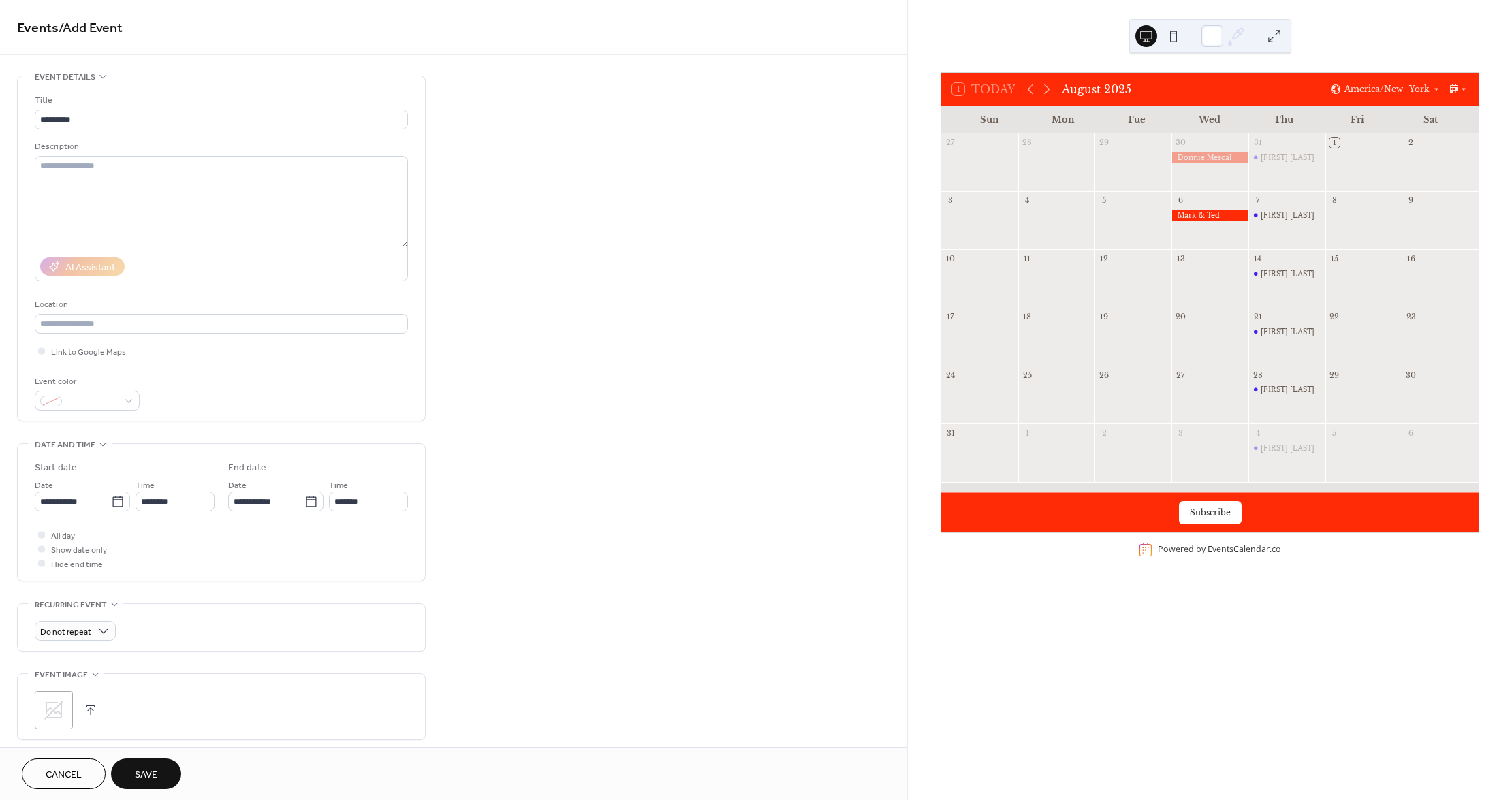 type on "**********" 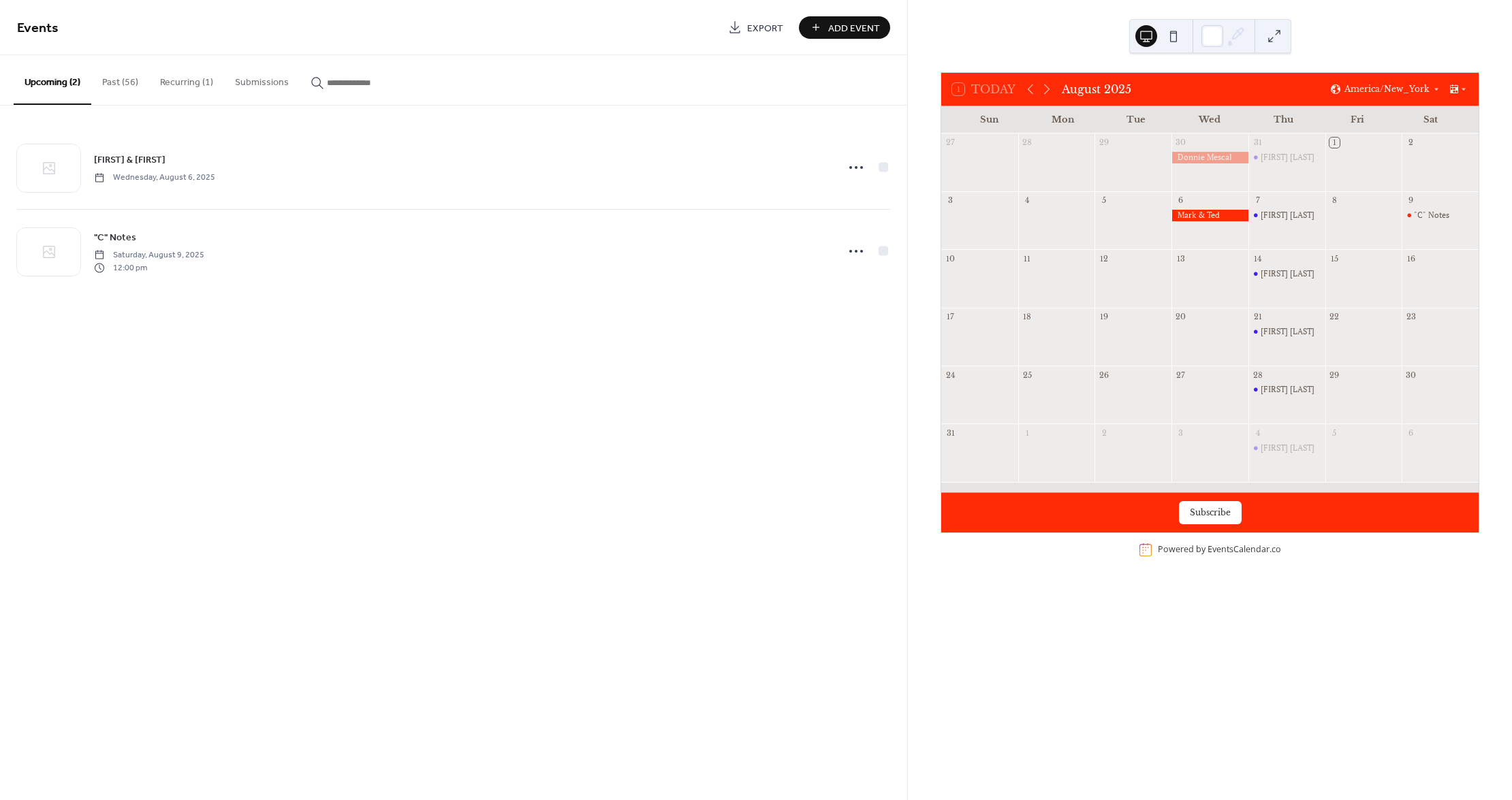 click at bounding box center [1210, 215] 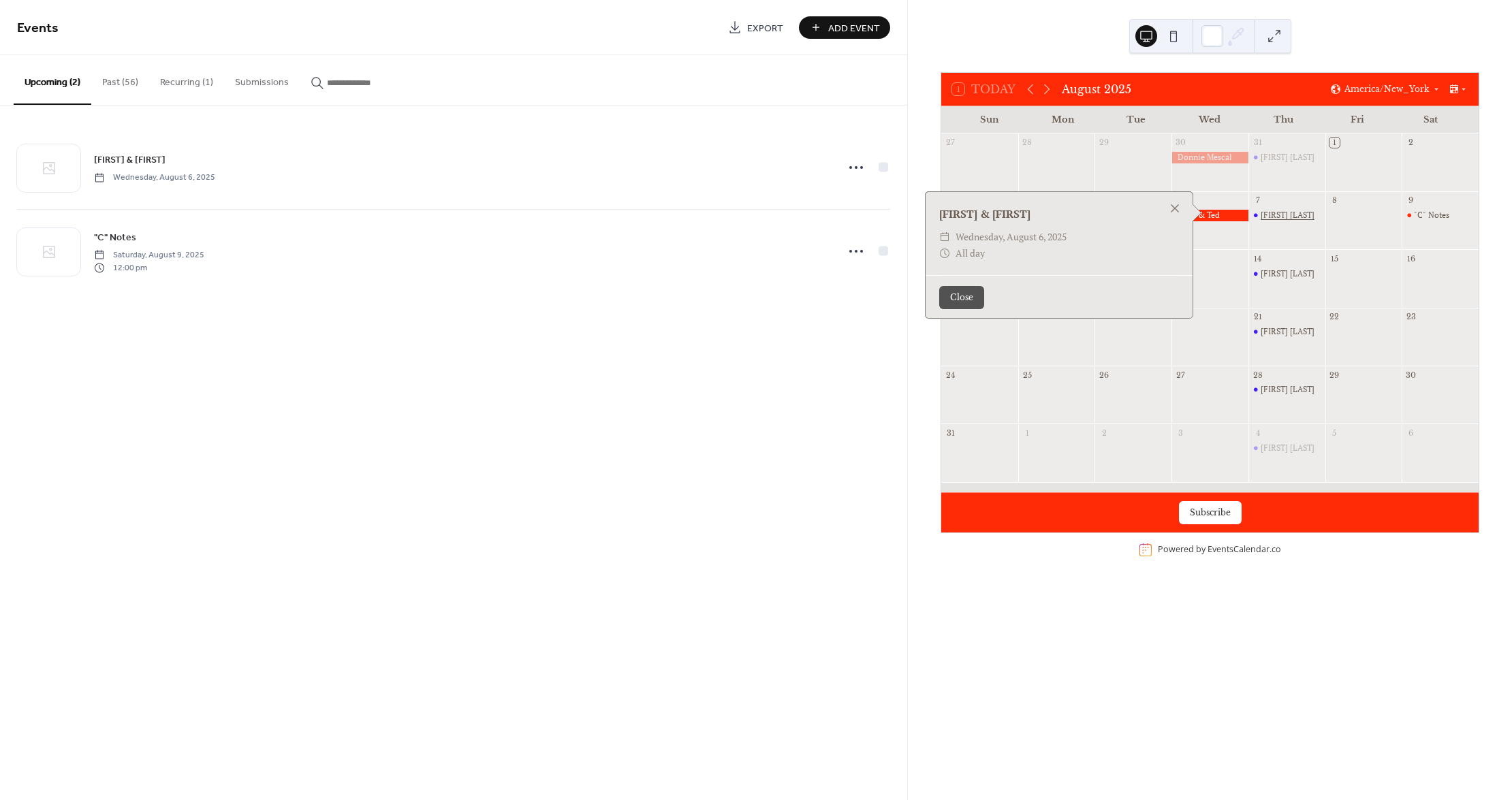 click on "DJ Drew" at bounding box center (1287, 215) 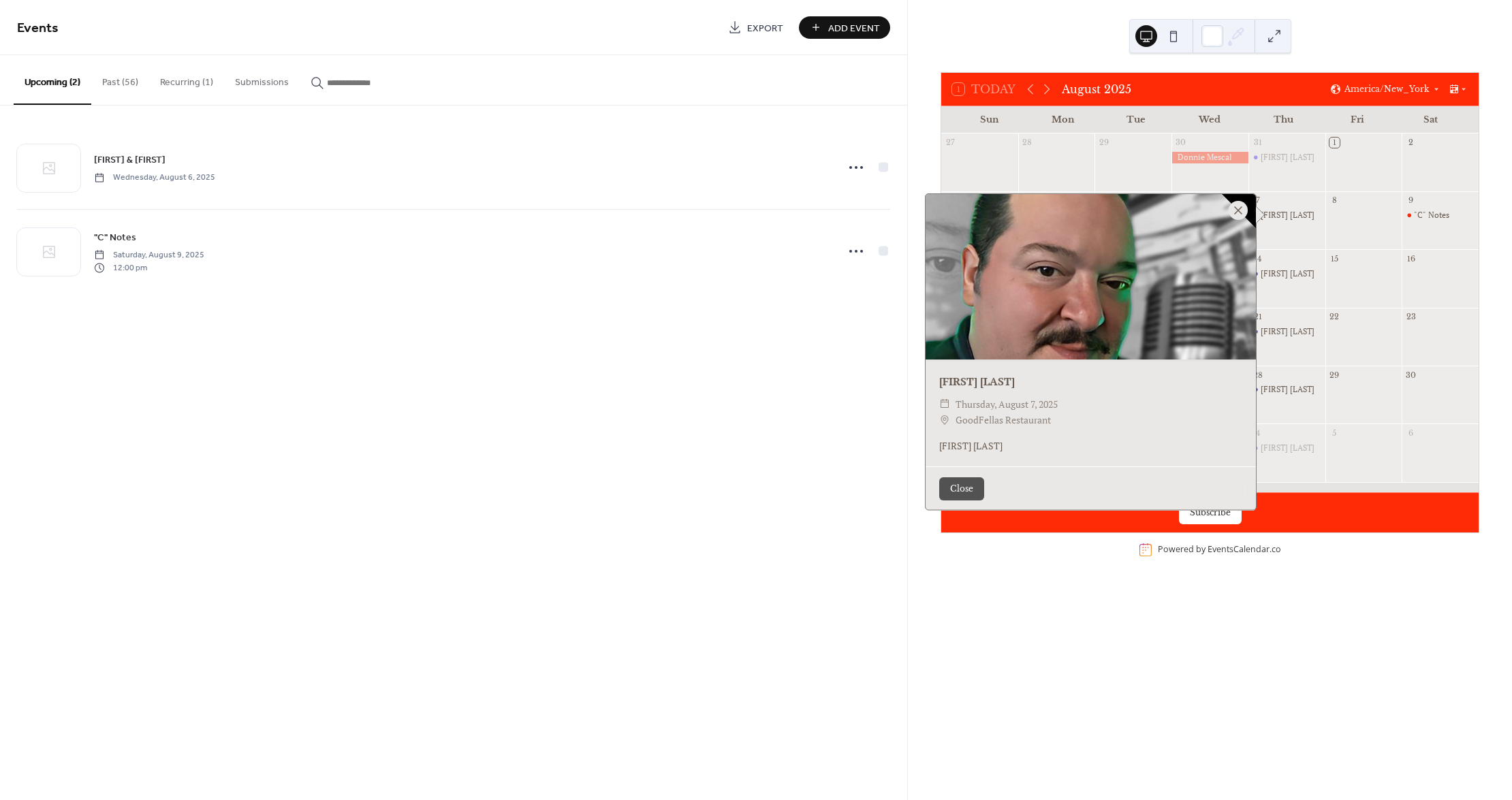 click at bounding box center [1238, 210] 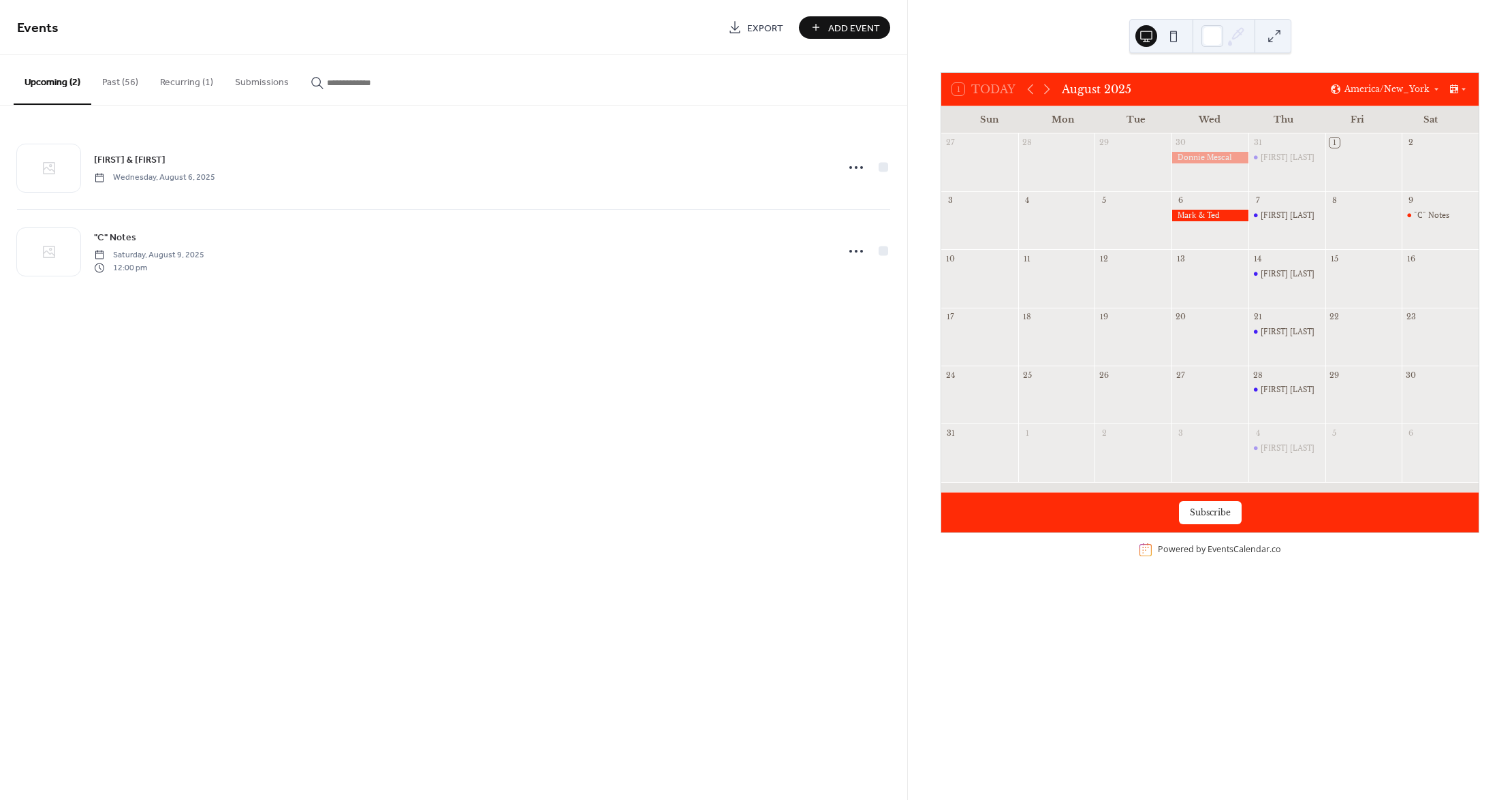 click at bounding box center [1210, 215] 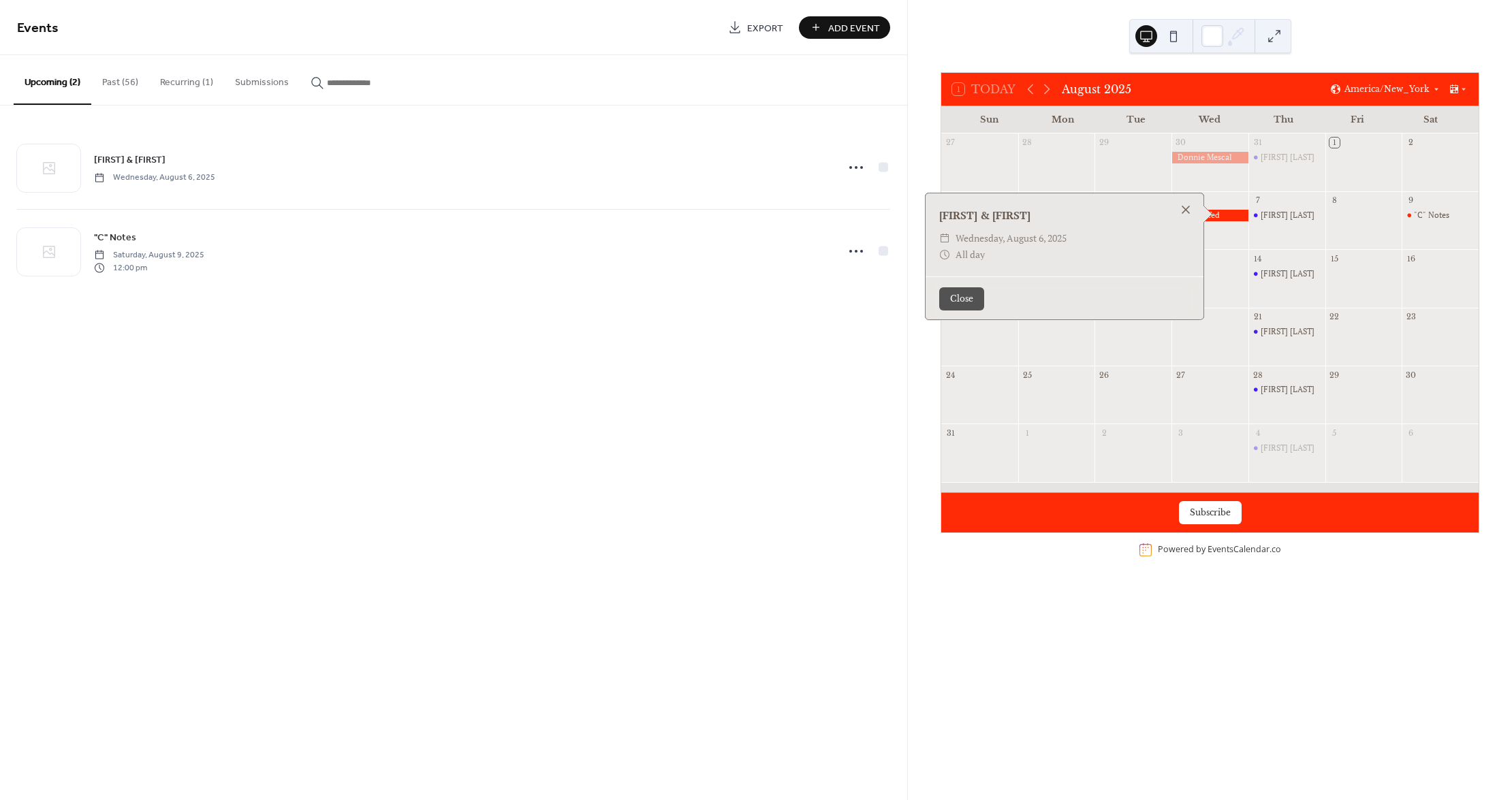 click at bounding box center [1186, 210] 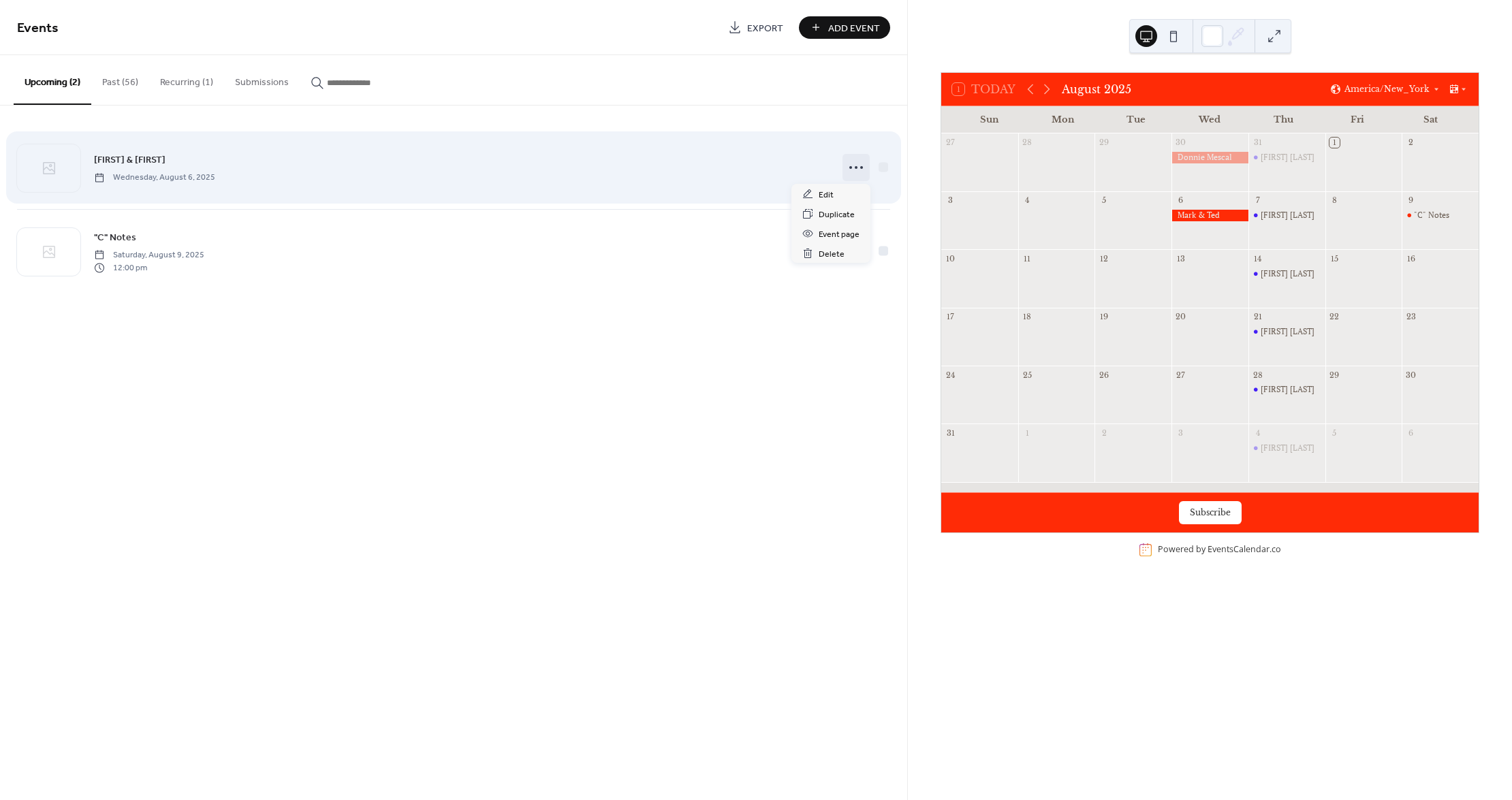 click 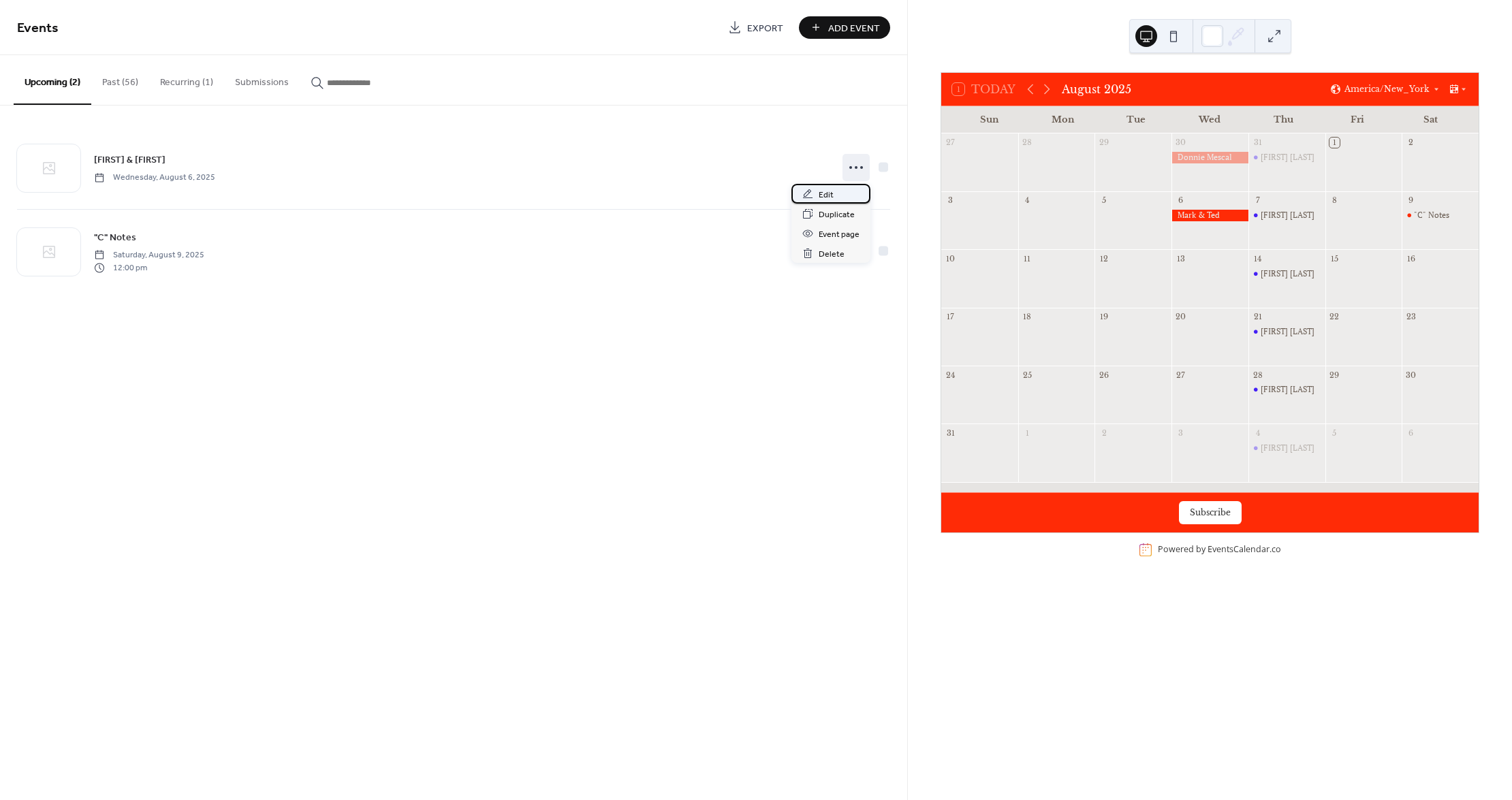 click on "Edit" at bounding box center [826, 195] 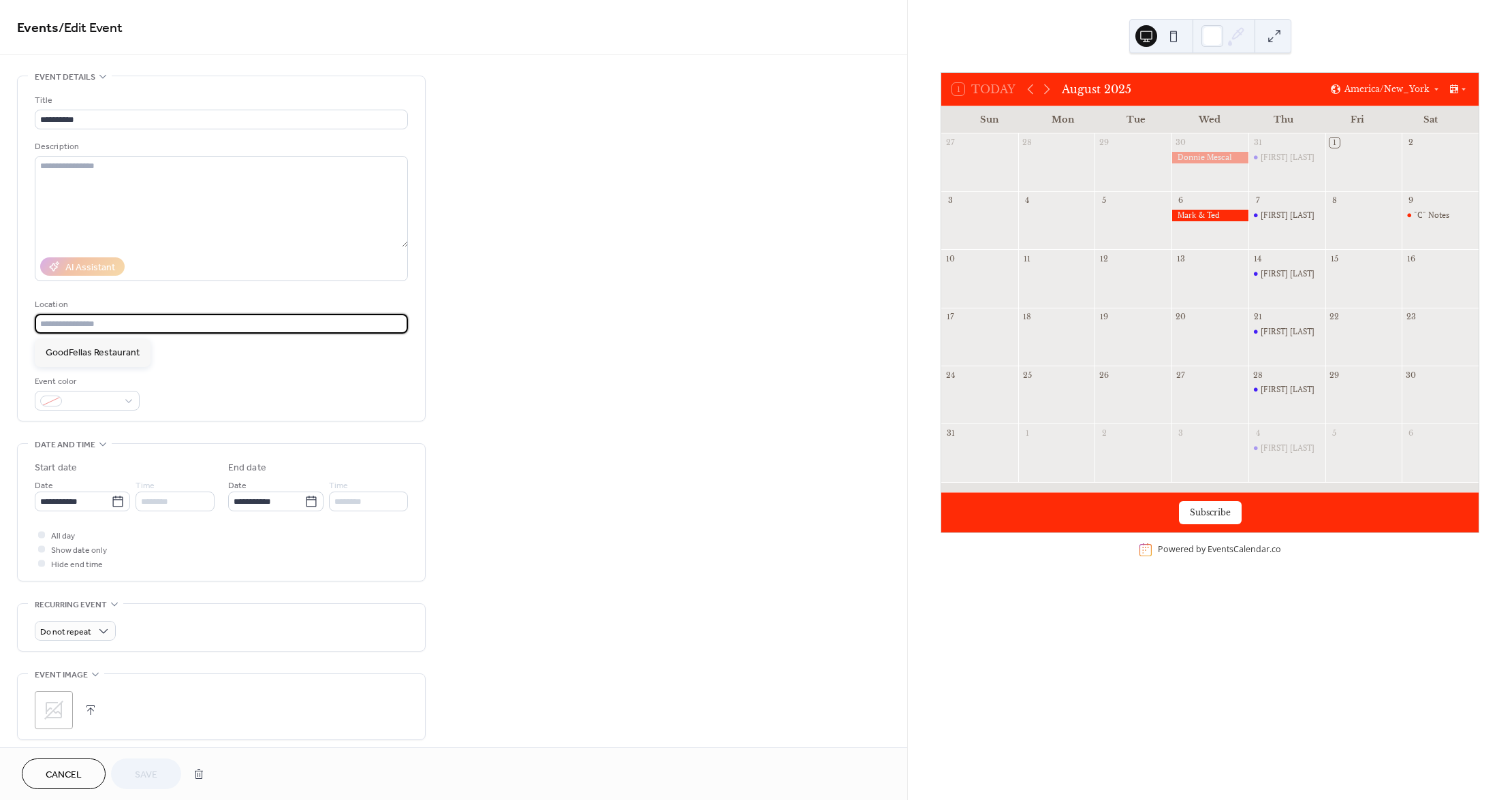 click at bounding box center (221, 323) 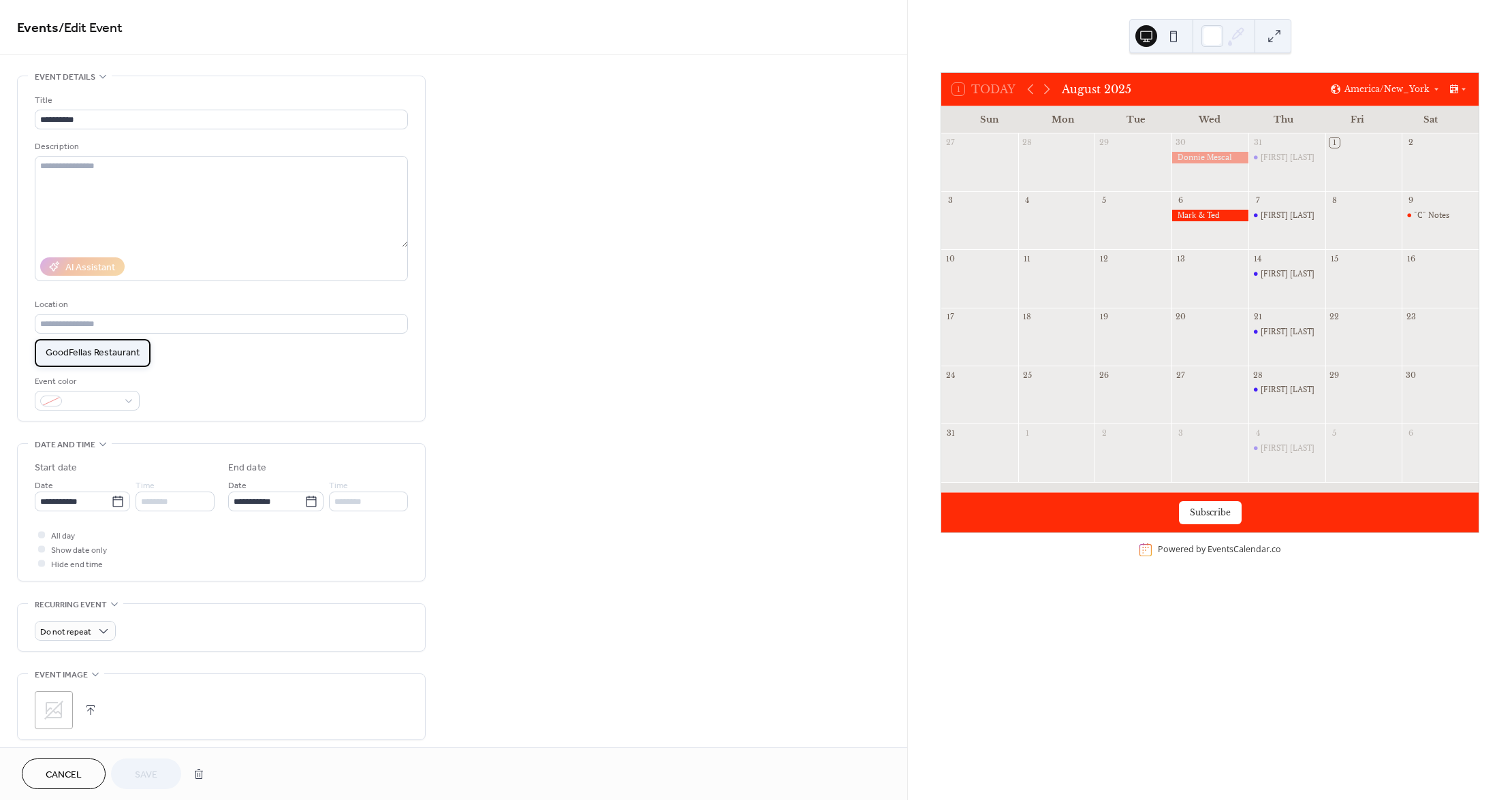 click on "GoodFellas Restaurant" at bounding box center [93, 353] 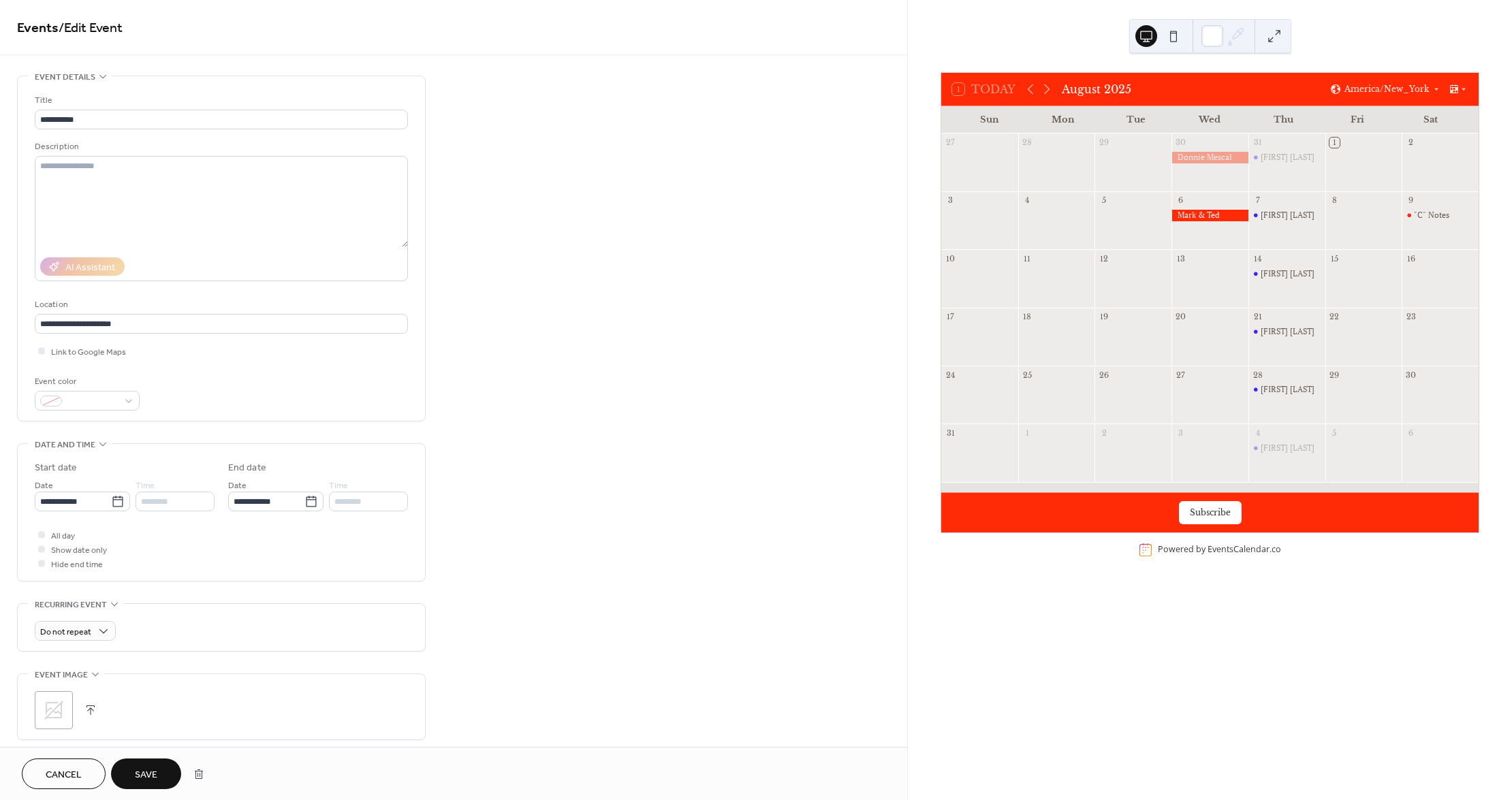 type on "**********" 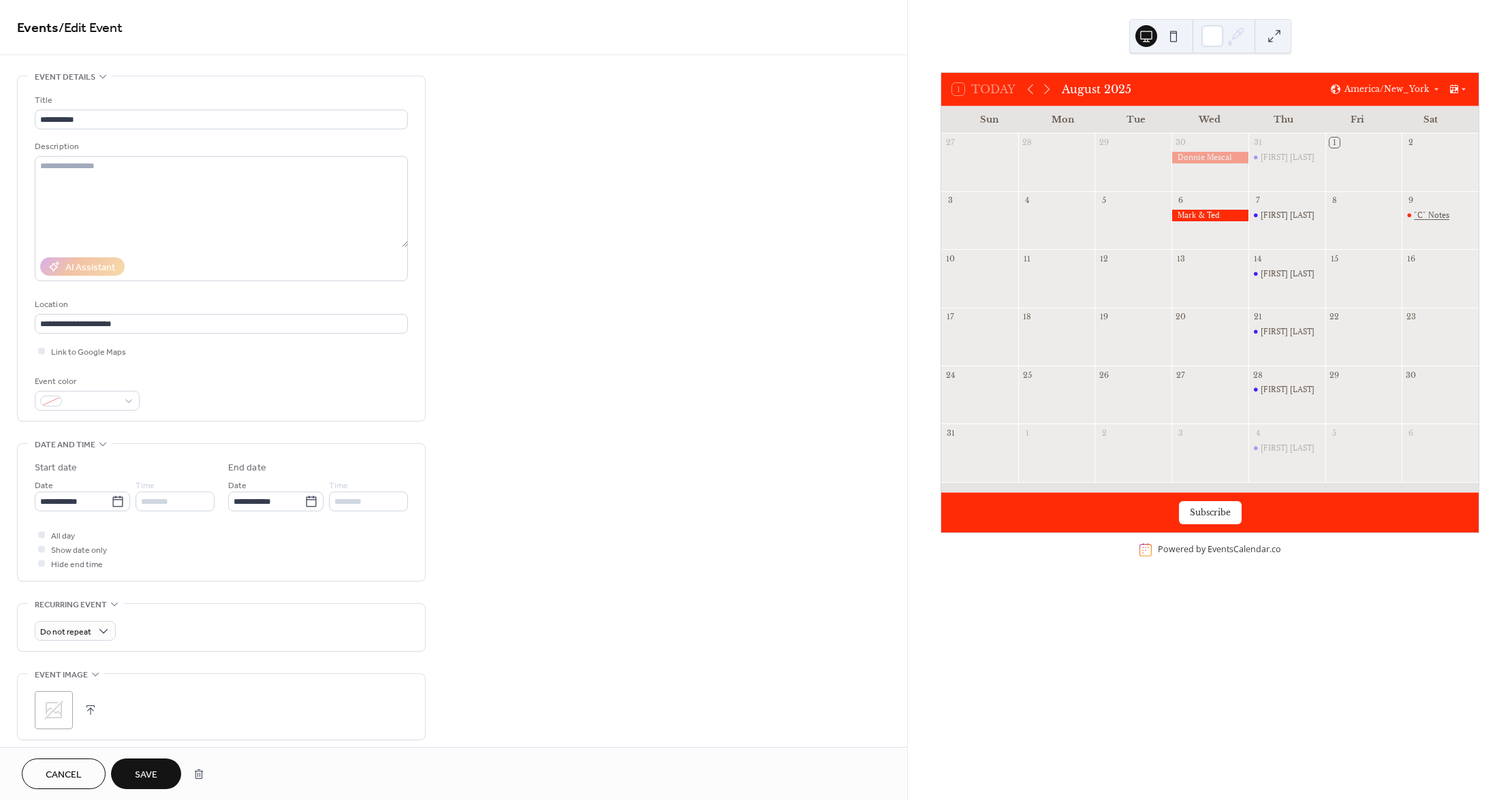 drag, startPoint x: 151, startPoint y: 768, endPoint x: 1419, endPoint y: 219, distance: 1381.7471 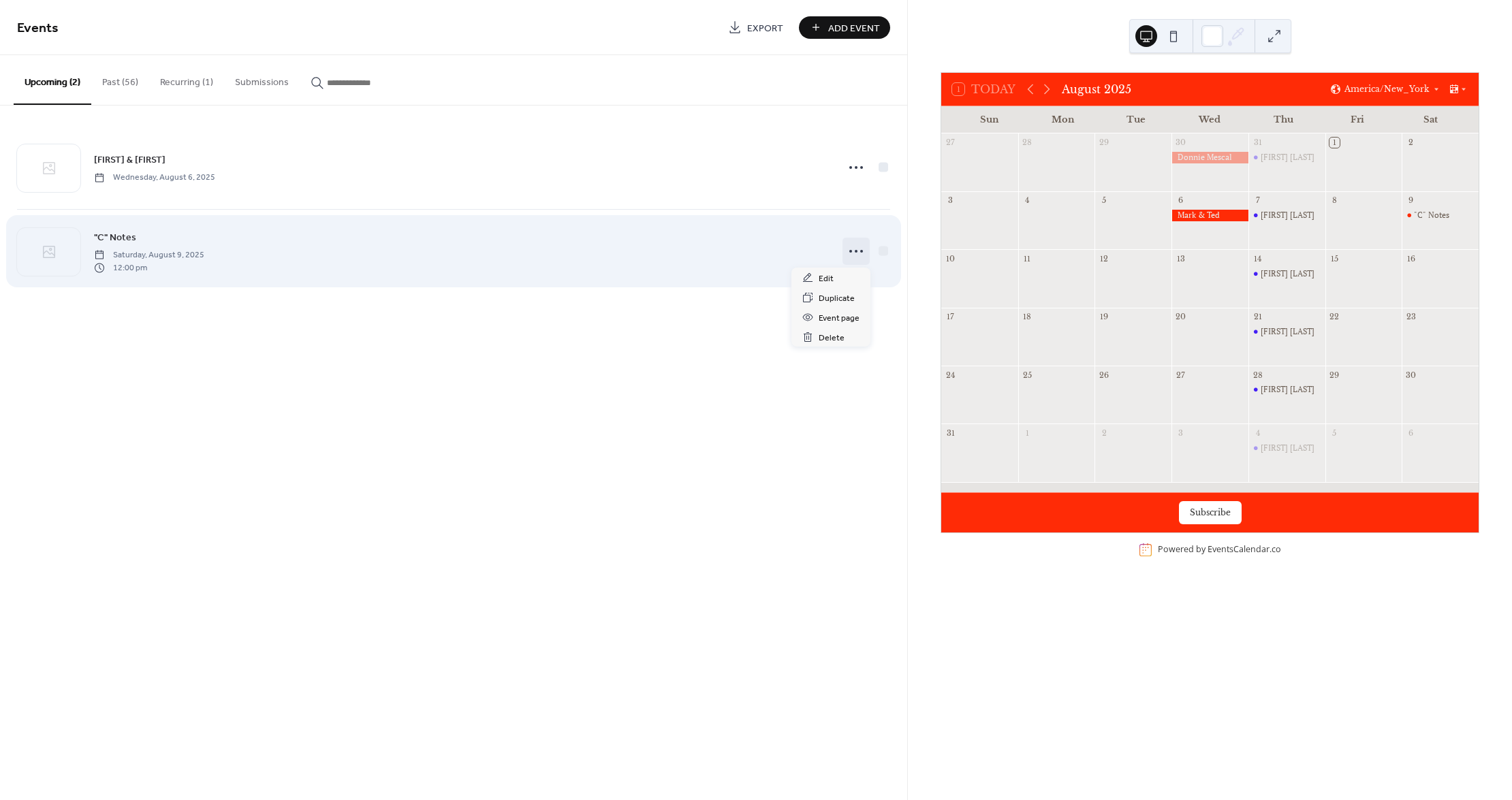 click 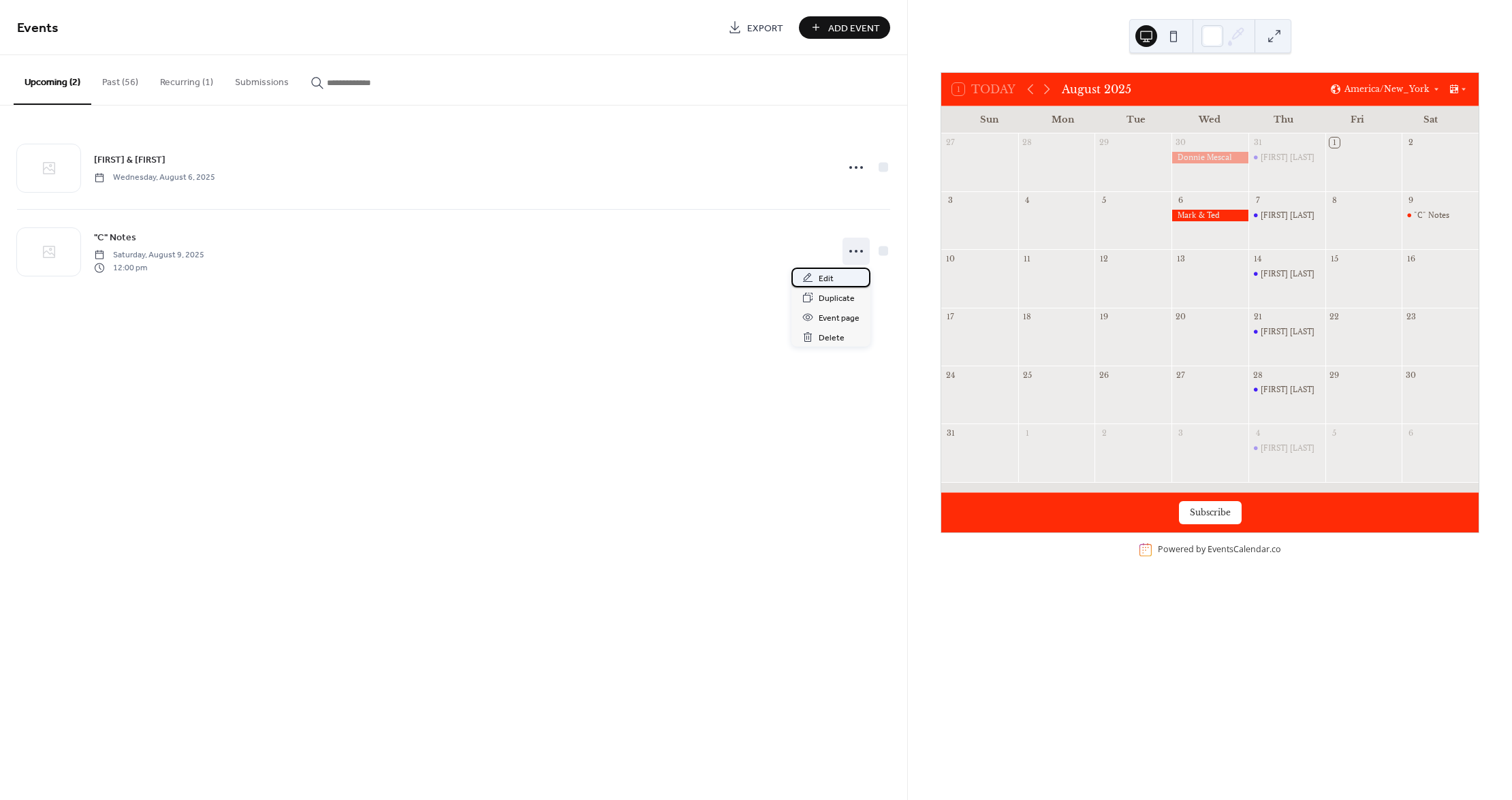 click on "Edit" at bounding box center [831, 277] 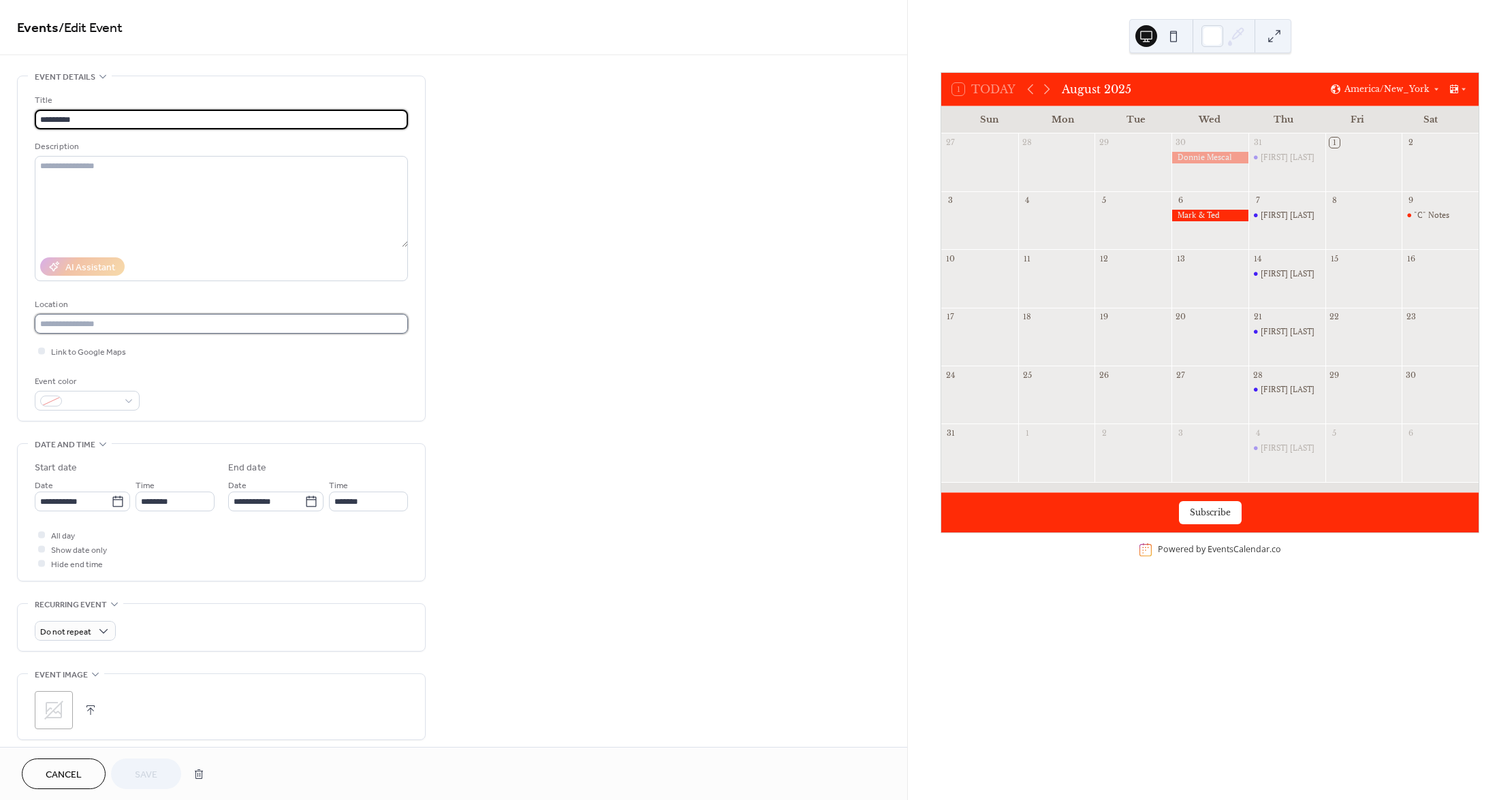 click at bounding box center [221, 323] 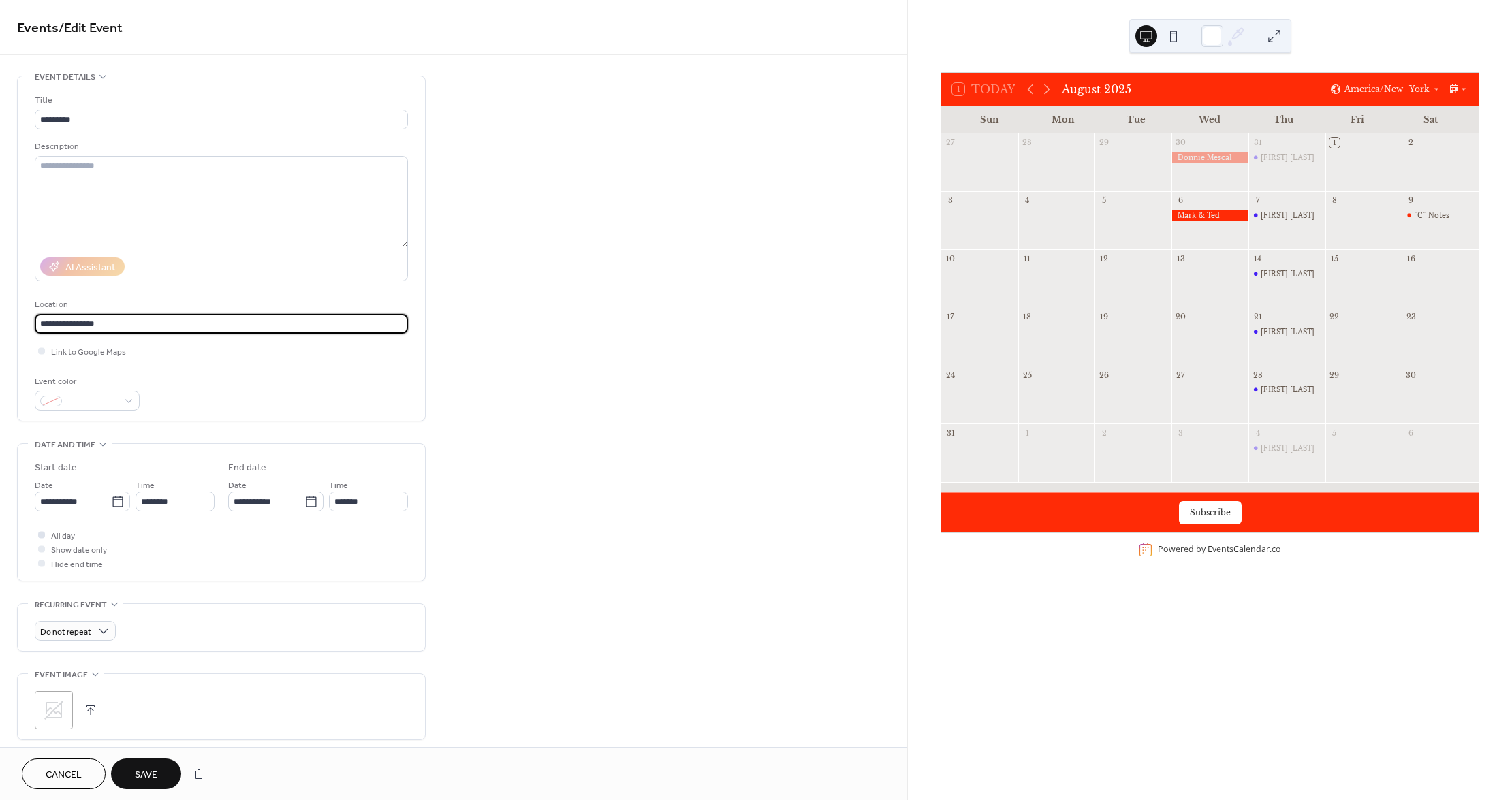 type on "**********" 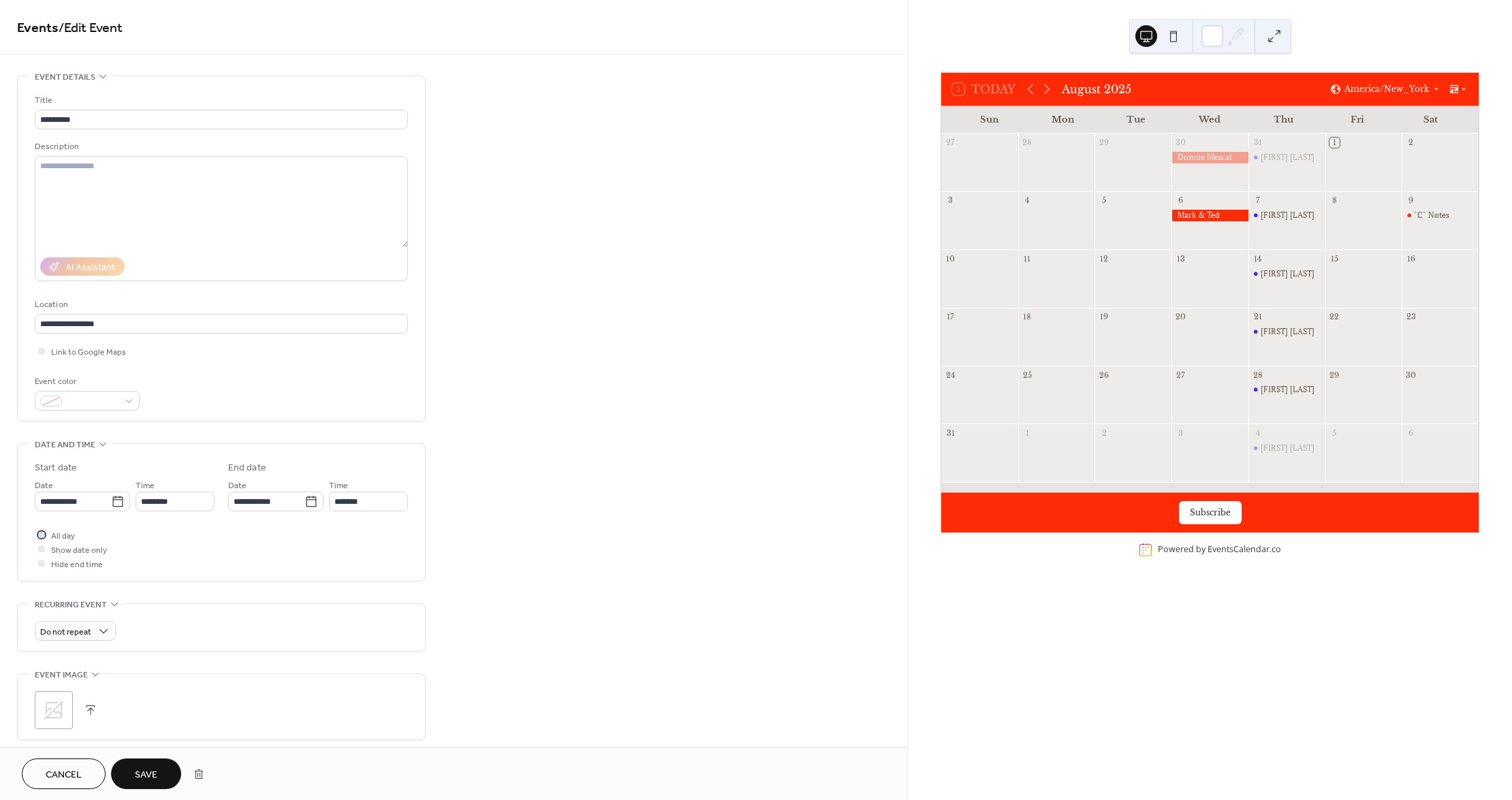 click at bounding box center [42, 534] 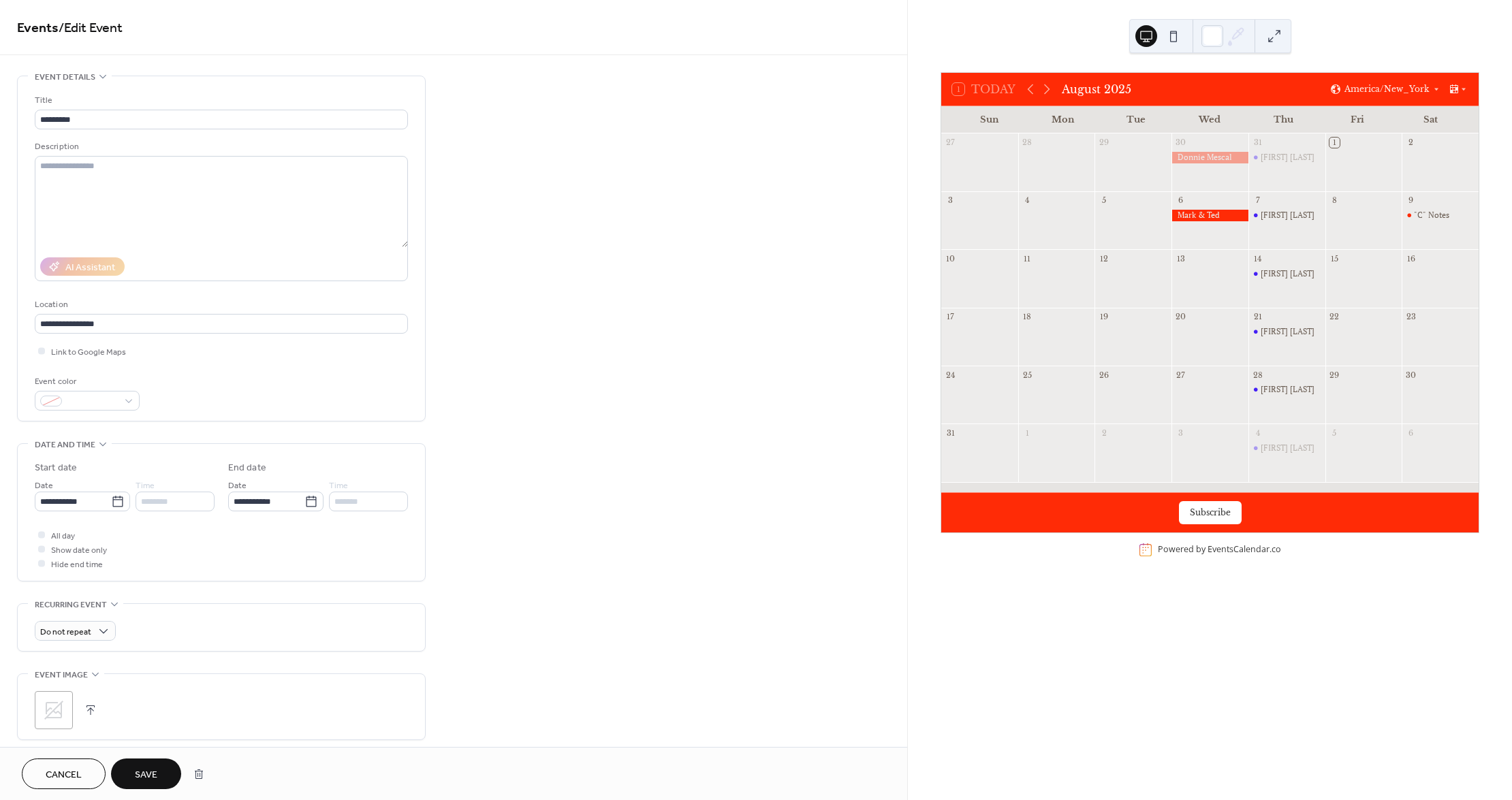 click on "Save" at bounding box center (146, 775) 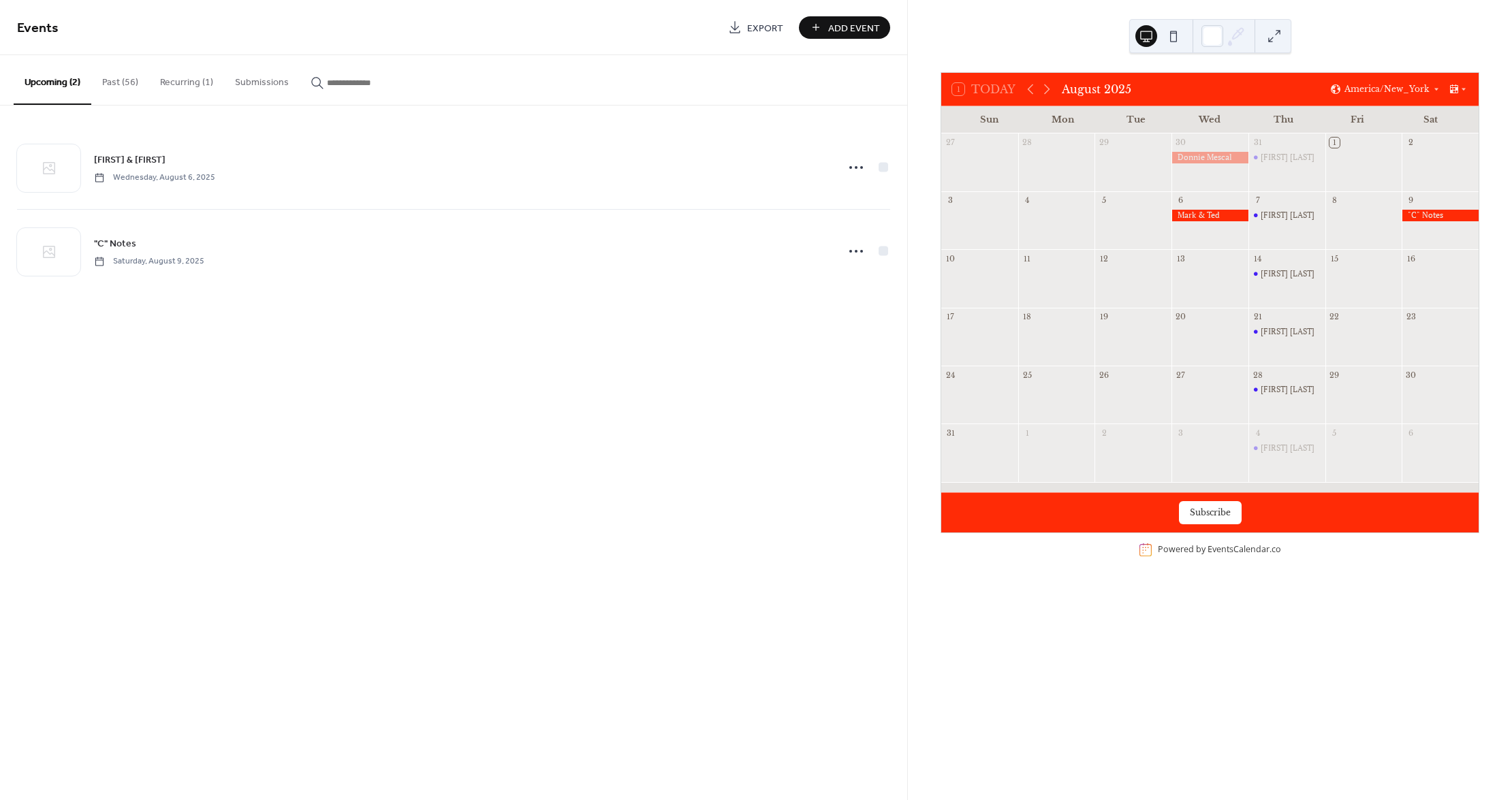 click at bounding box center (1210, 215) 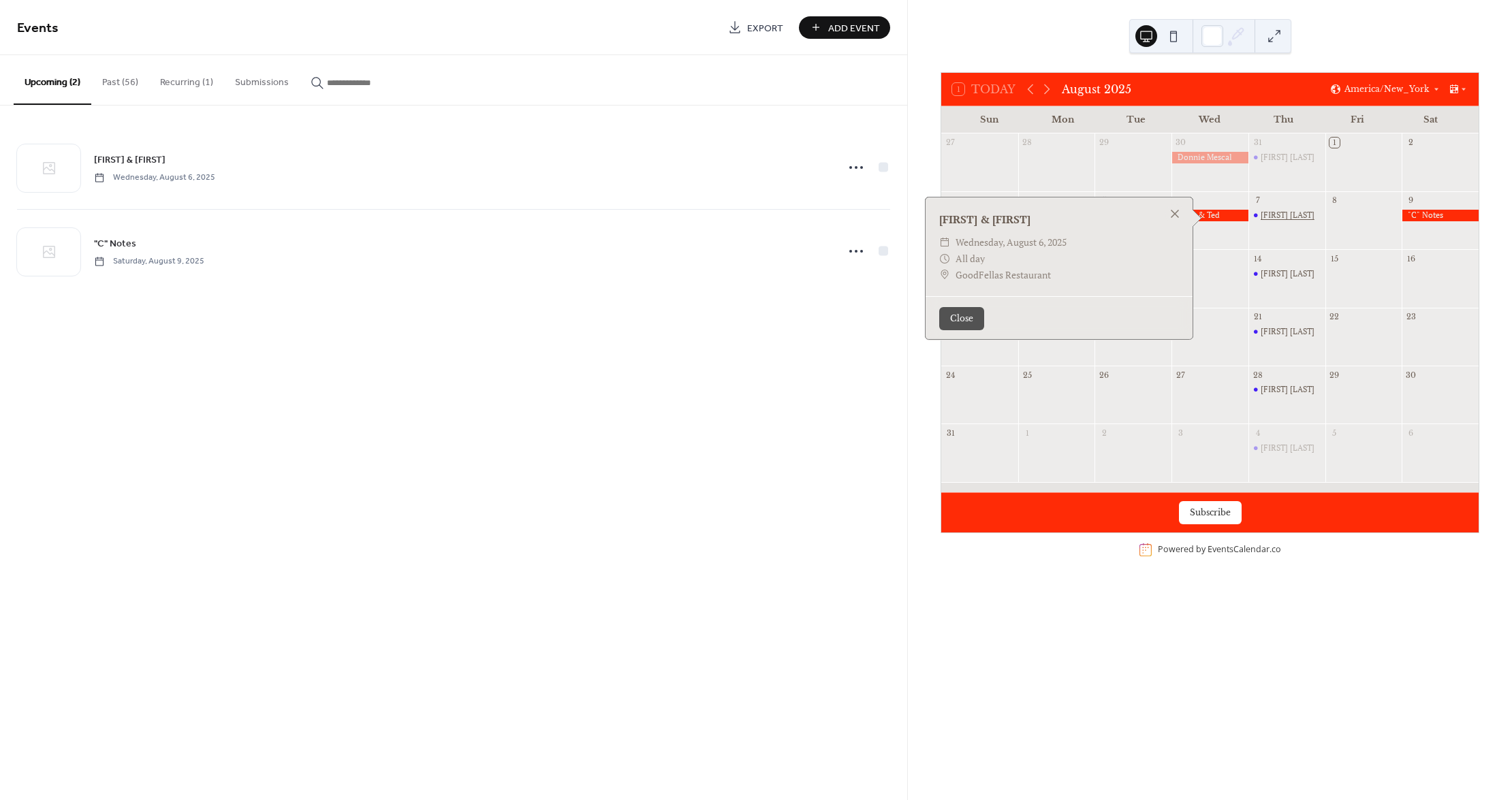 click on "DJ Drew" at bounding box center [1287, 215] 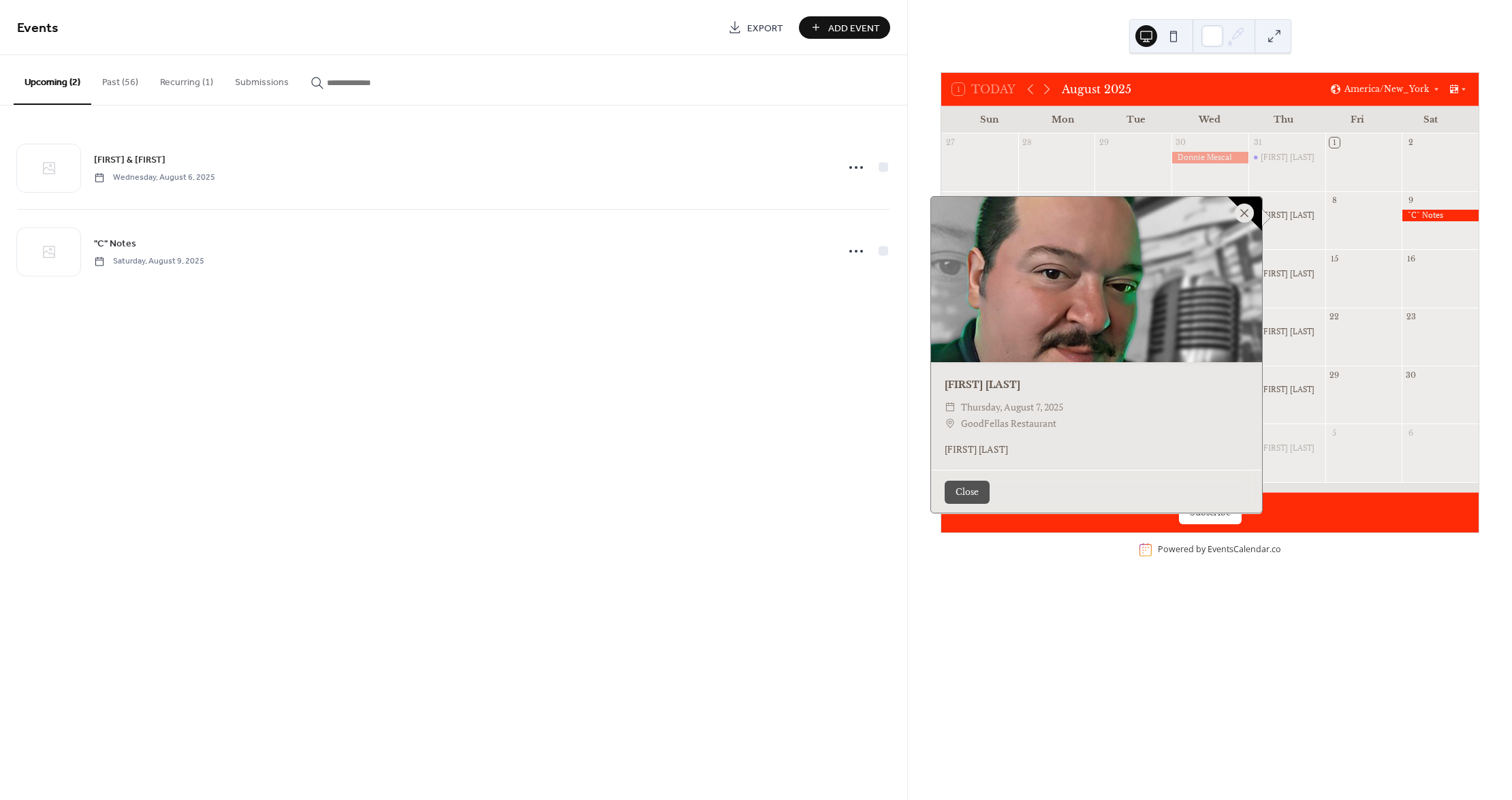 click at bounding box center (1244, 213) 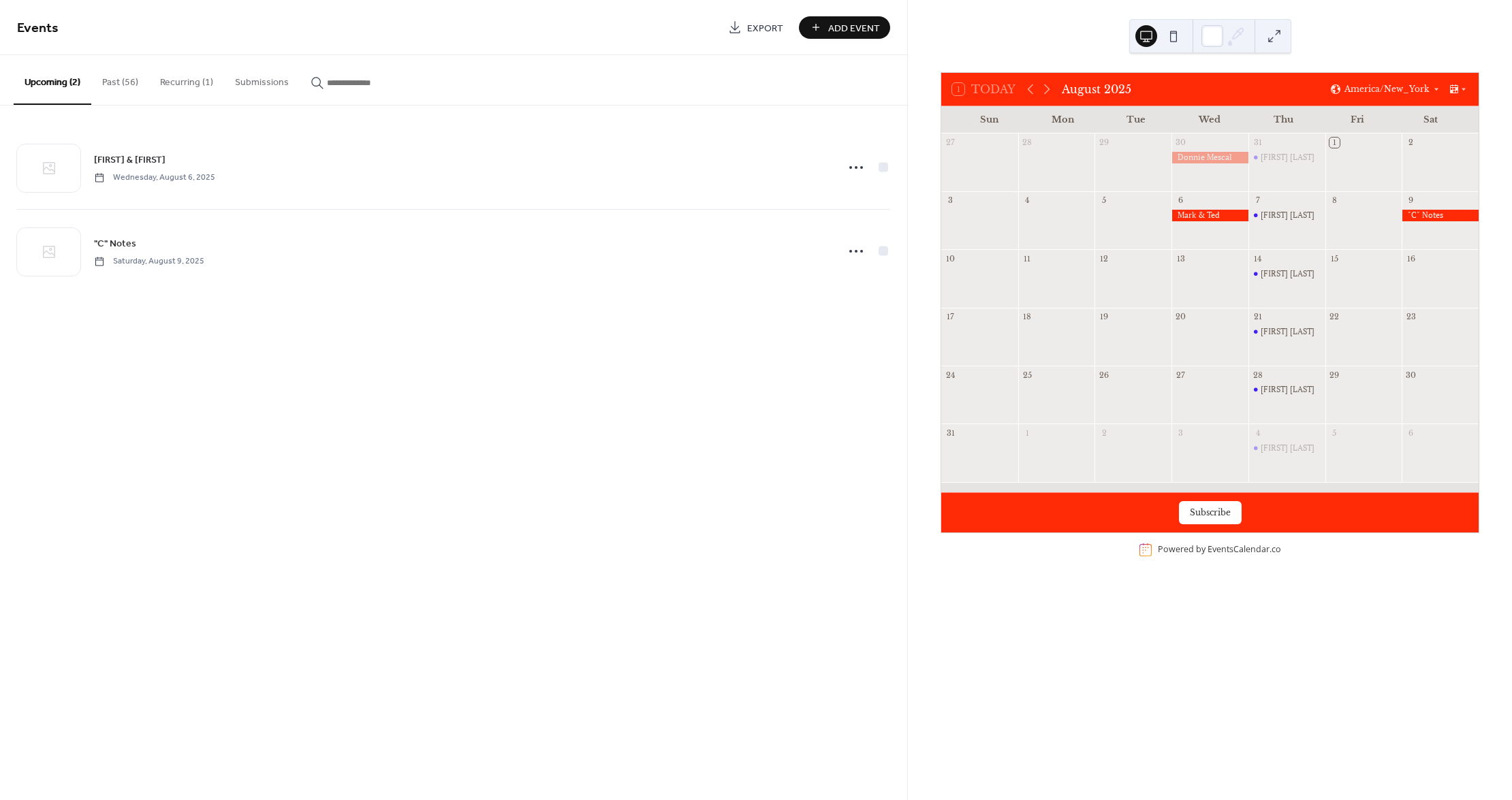 click at bounding box center [1210, 215] 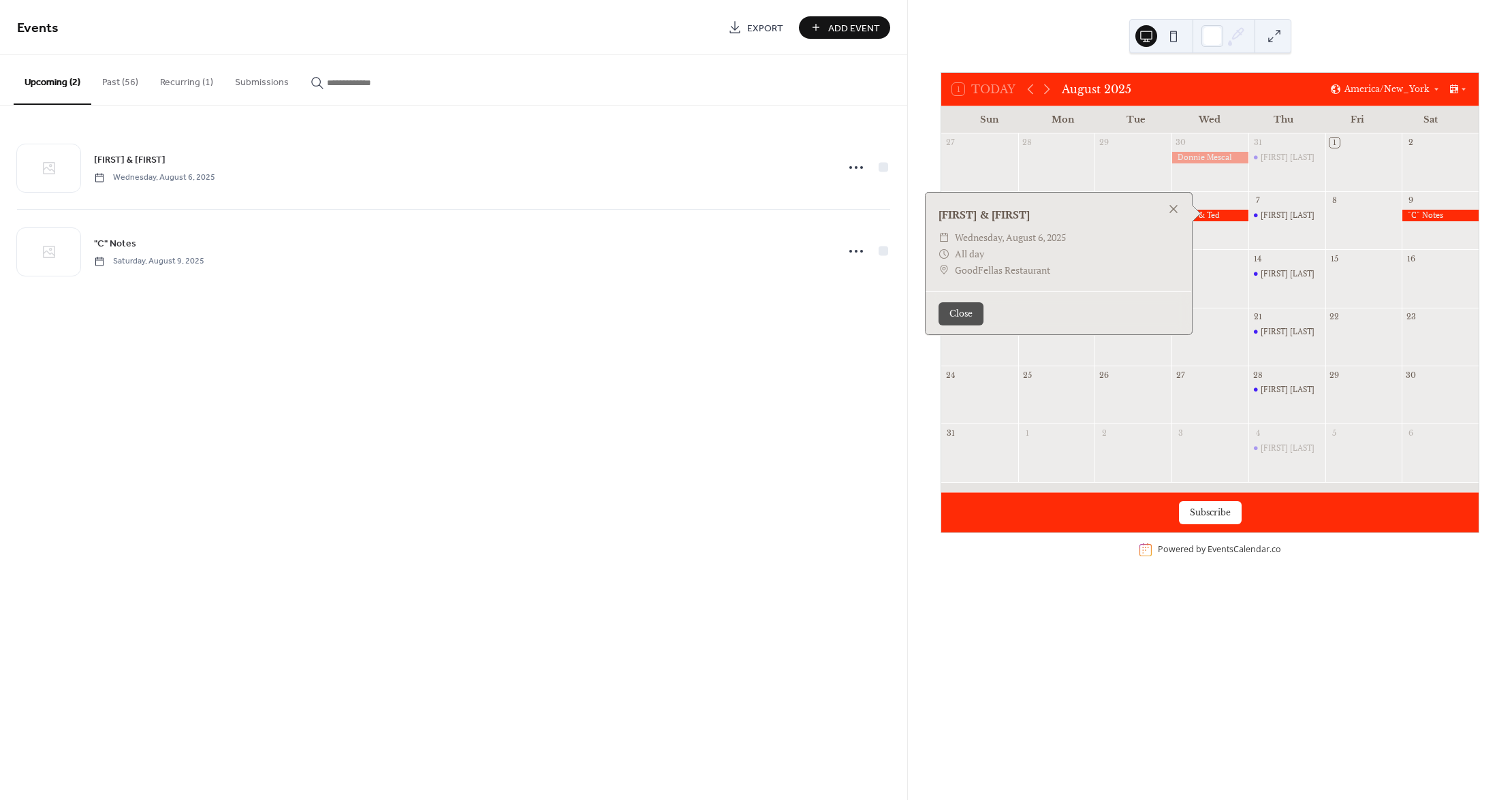 click at bounding box center (1440, 215) 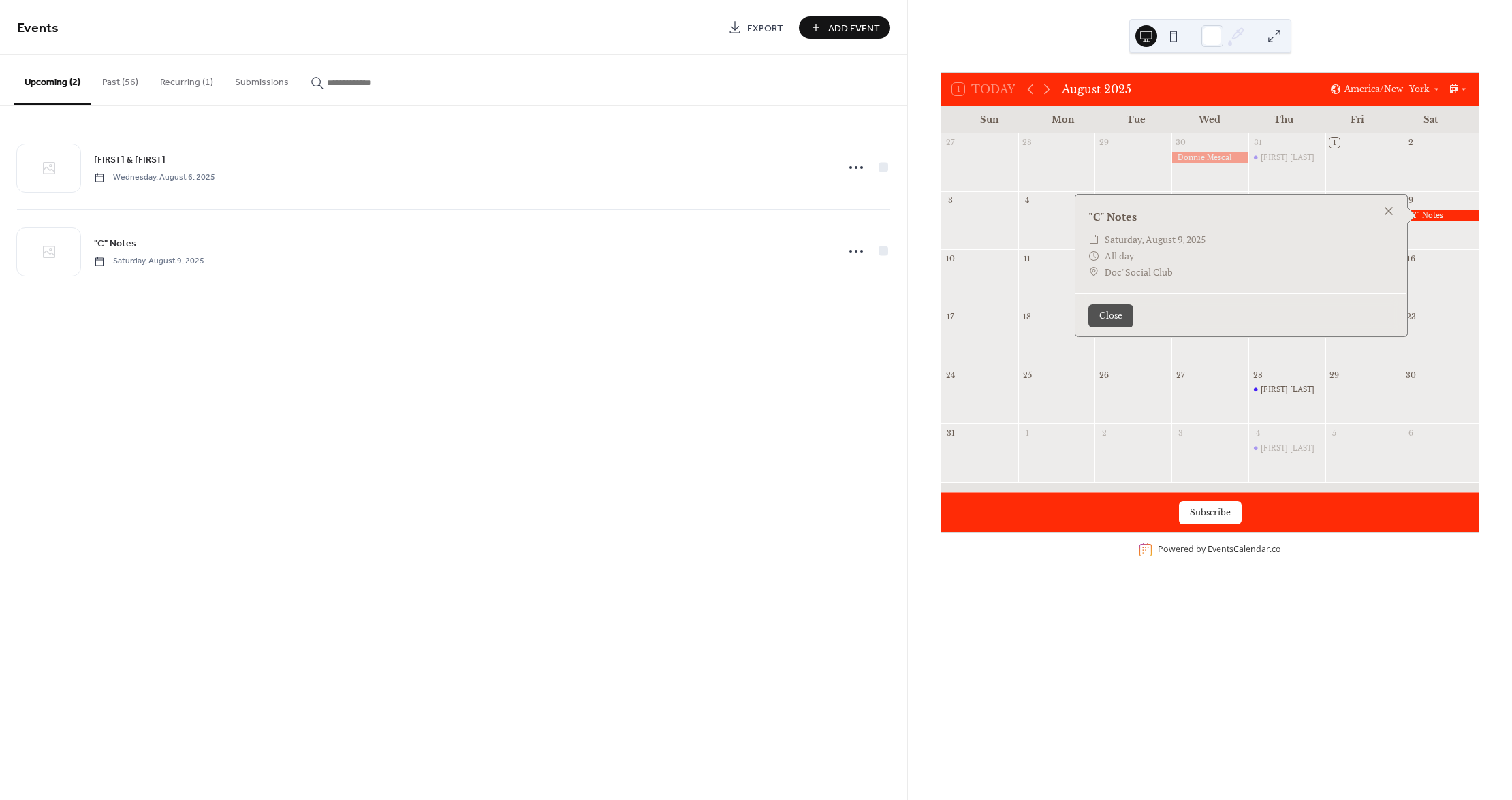 click at bounding box center (1389, 211) 